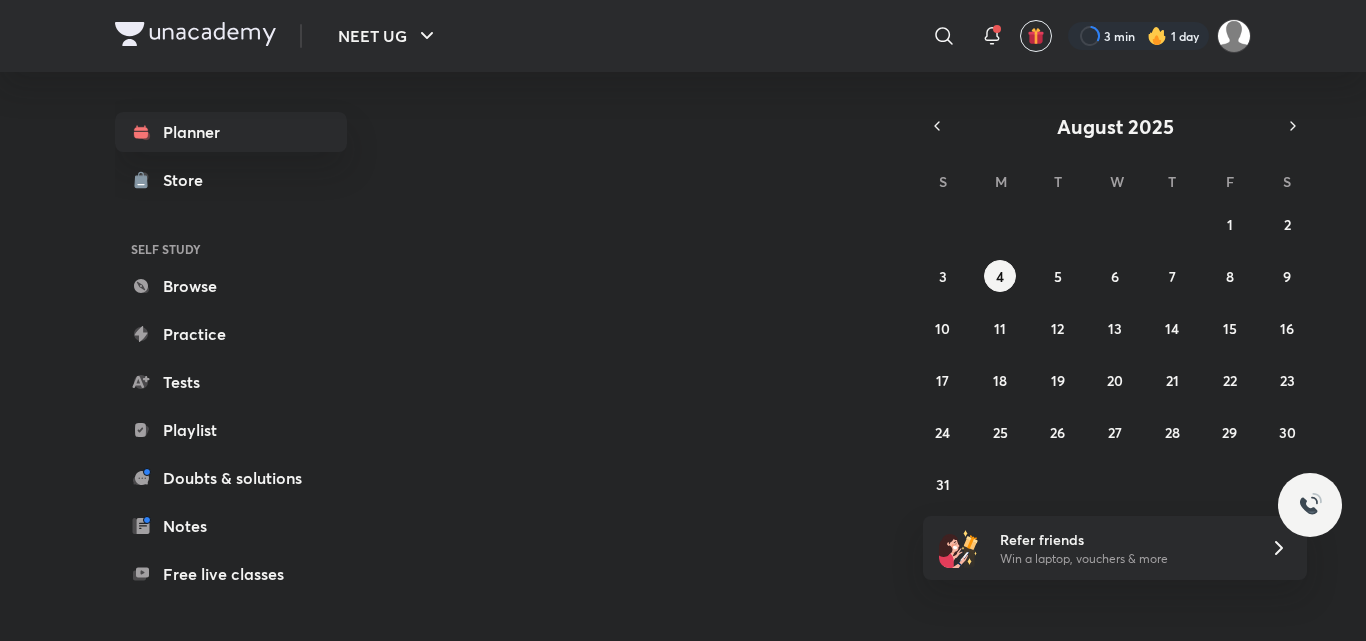 scroll, scrollTop: 0, scrollLeft: 0, axis: both 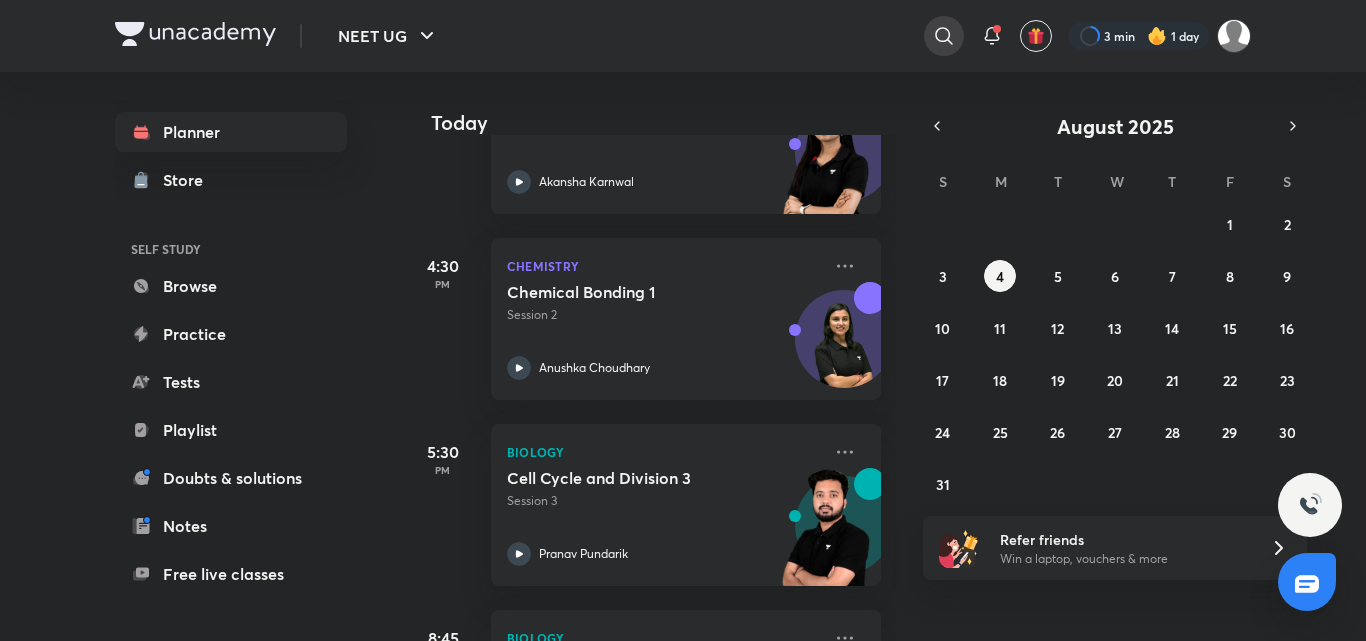 click 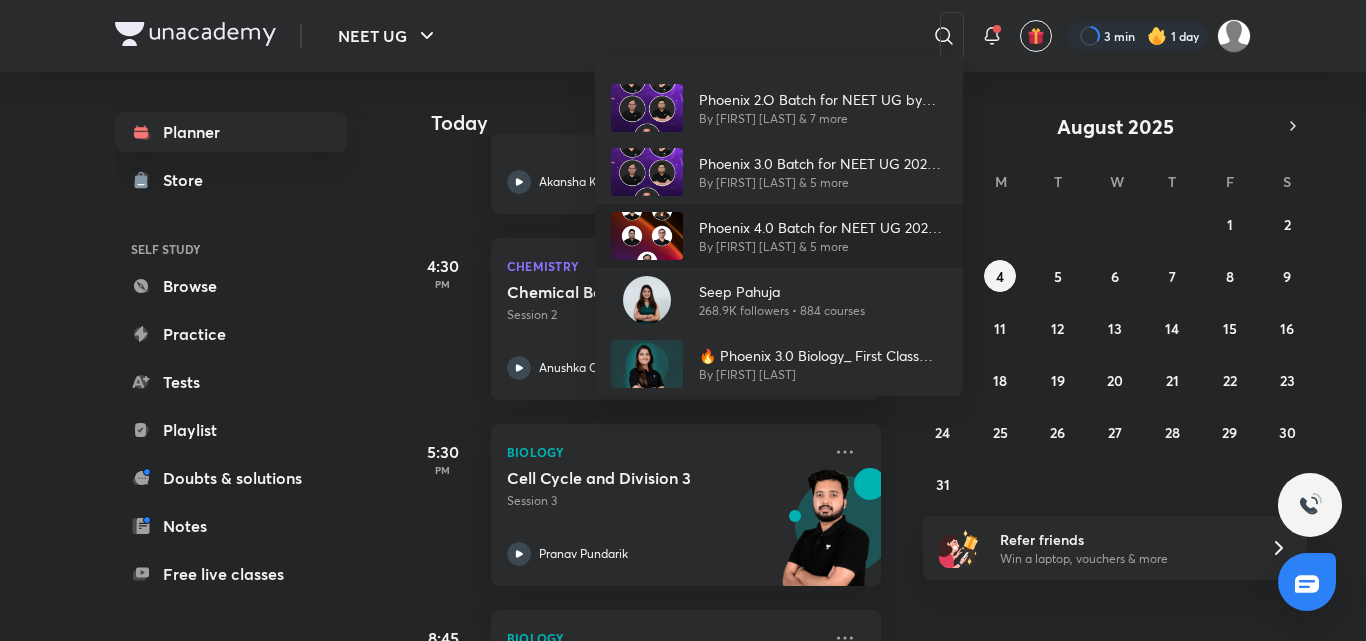 click on "Phoenix 4.0 Batch for NEET UG 2026 by Team JAWAAB" at bounding box center (823, 227) 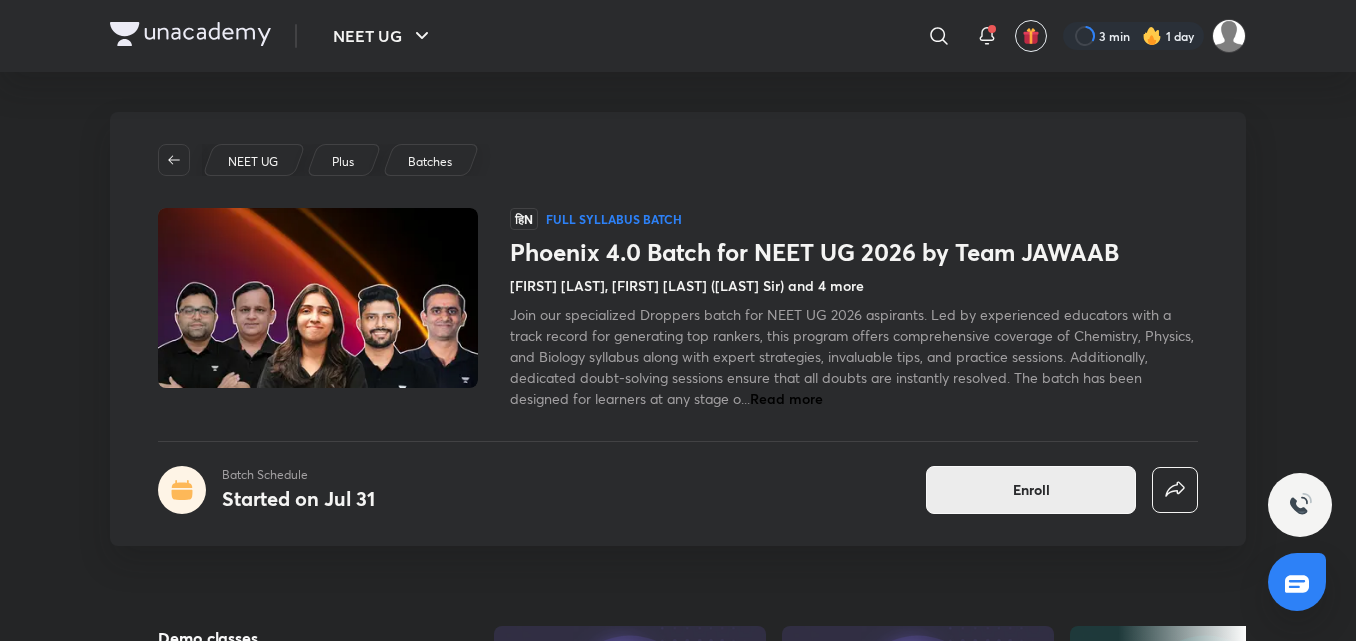 click on "Enroll" at bounding box center (1031, 490) 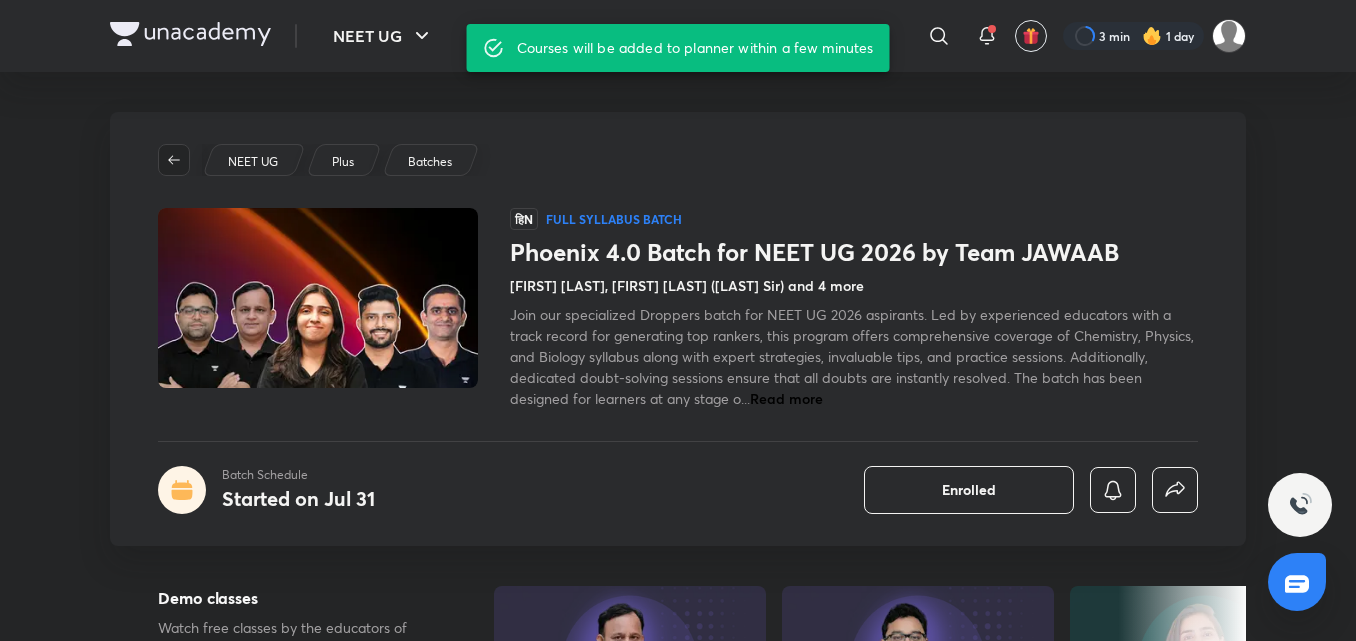 click 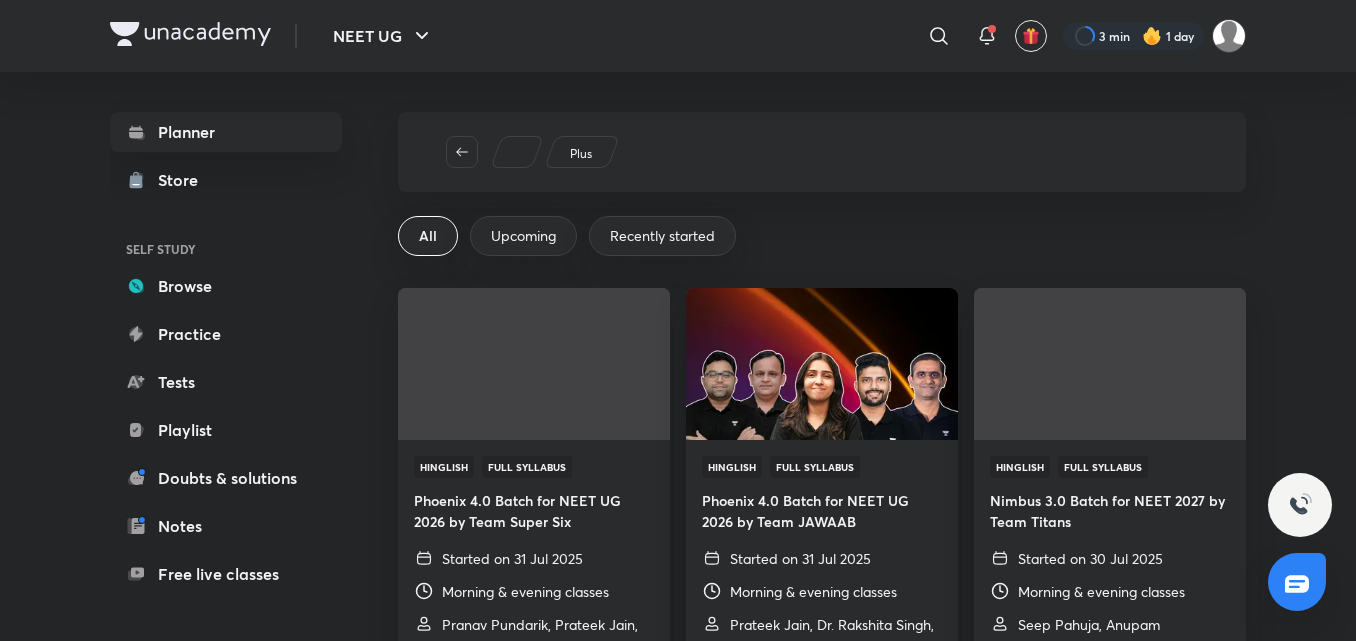 click on "Planner Store SELF STUDY Browse Practice Tests Playlist Doubts & solutions Notes Free live classes ME Enrollments Saved" at bounding box center [226, 430] 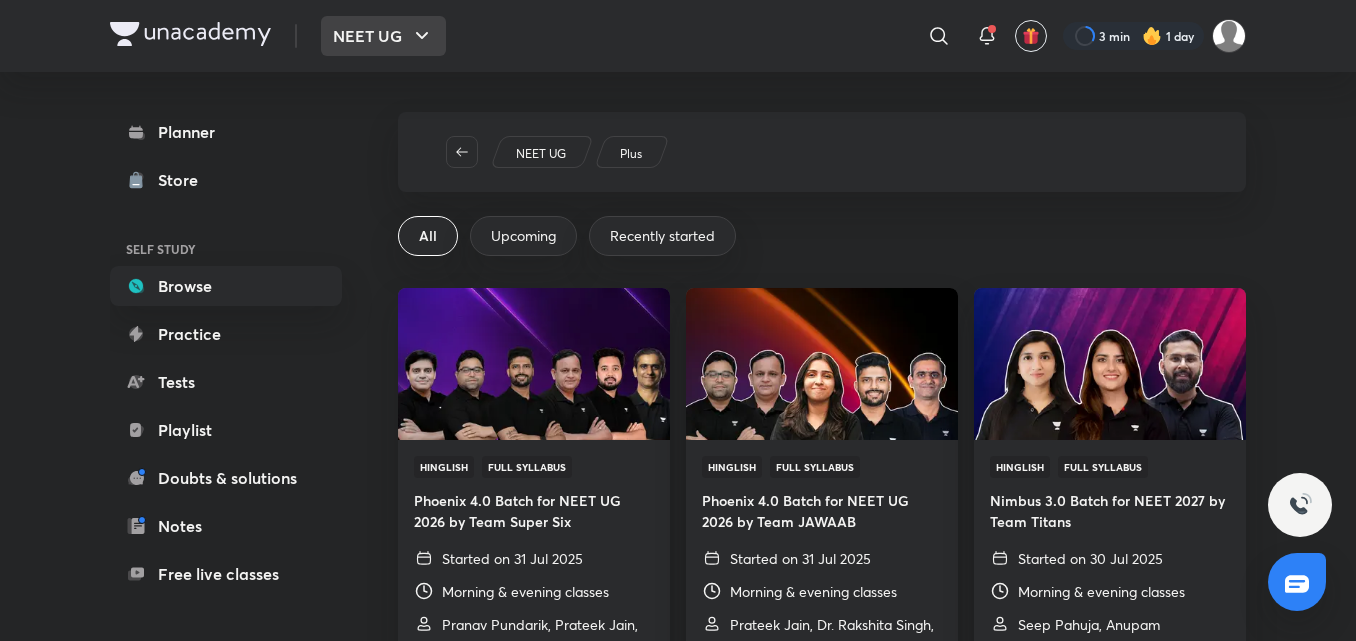 click 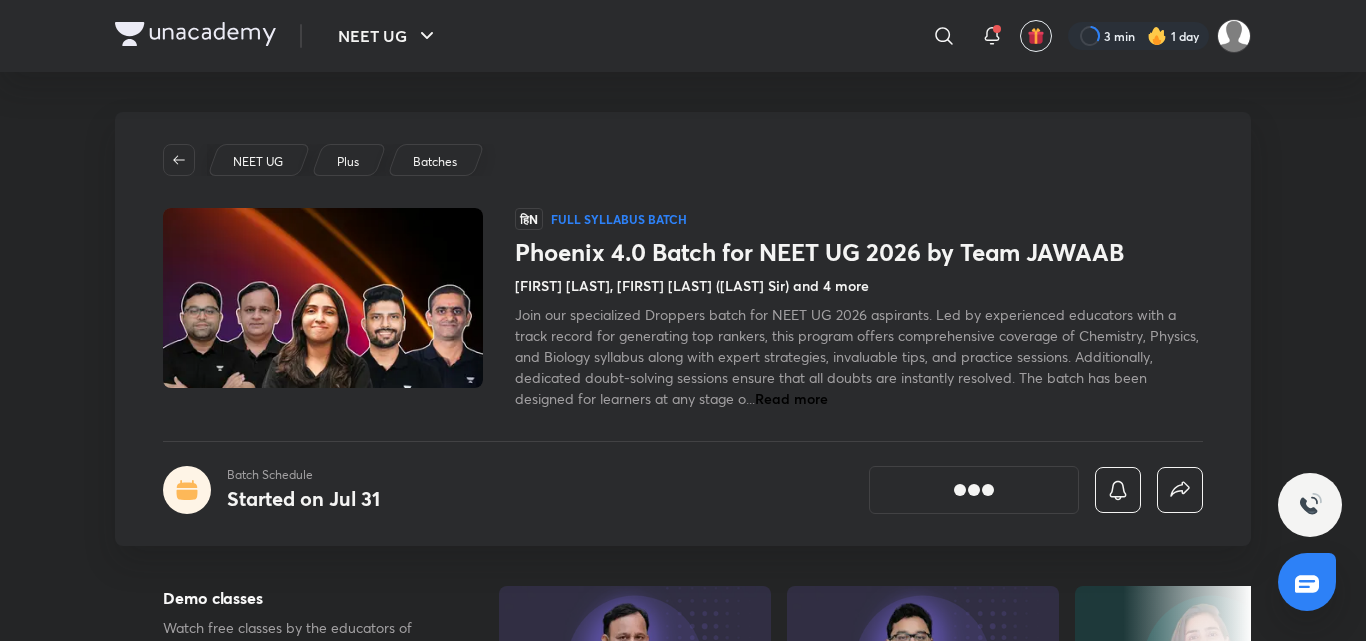 click on "Phoenix 4.0 Batch for NEET UG 2026 by Team JAWAAB Batch Schedule Started on Jul 31" at bounding box center (683, 27) 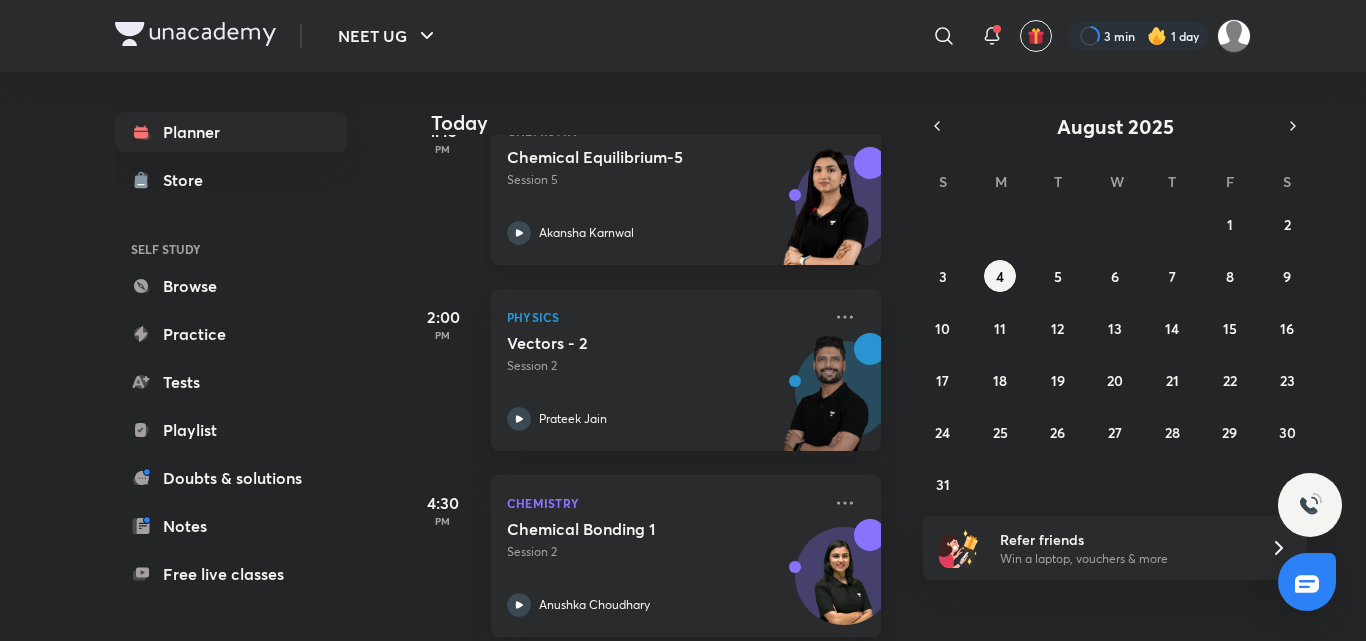 scroll, scrollTop: 300, scrollLeft: 0, axis: vertical 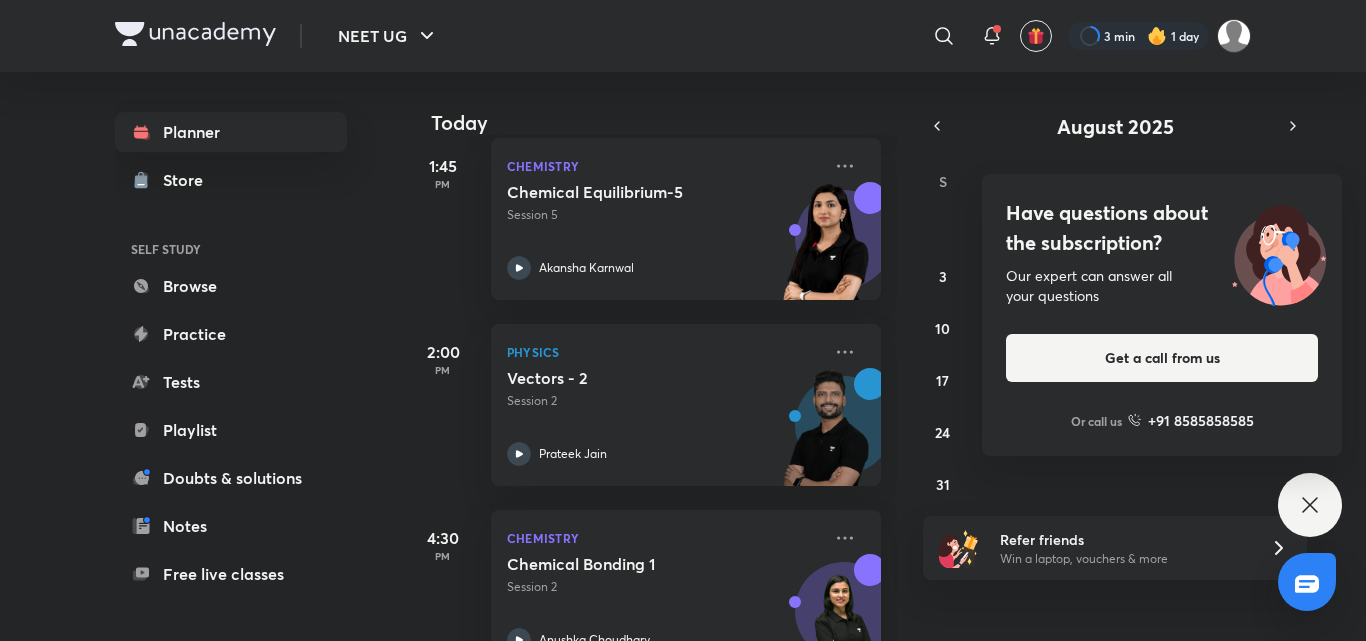 click 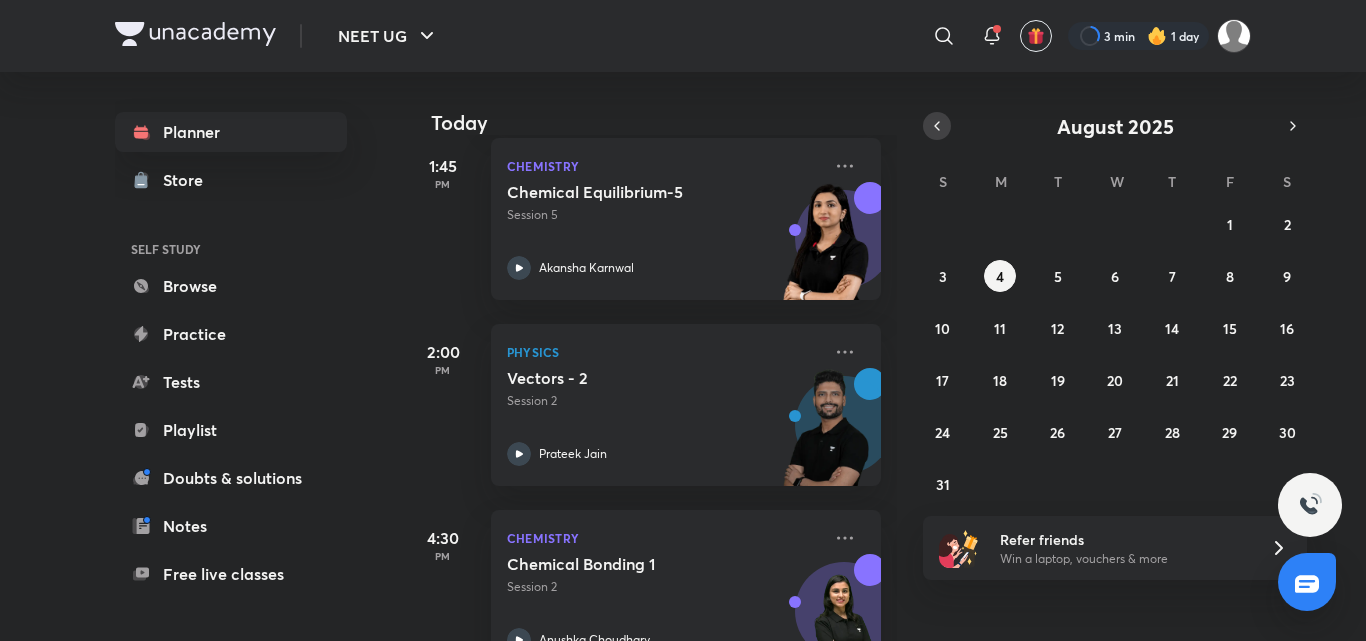 click 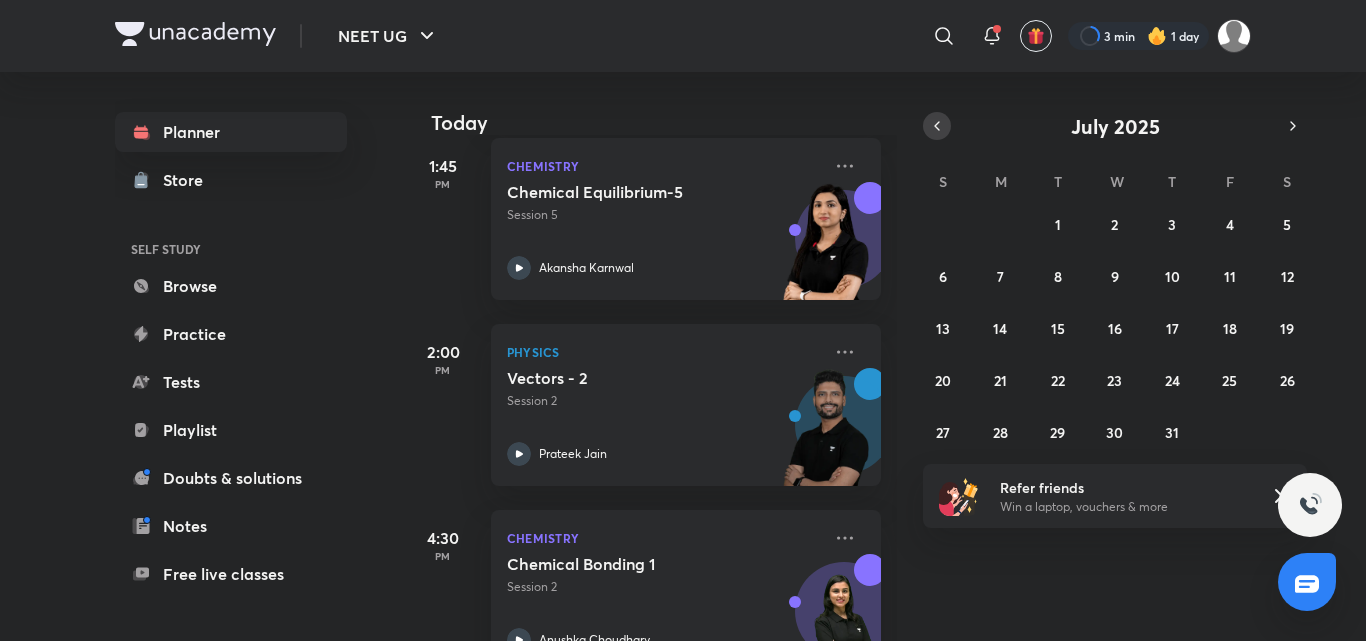 click 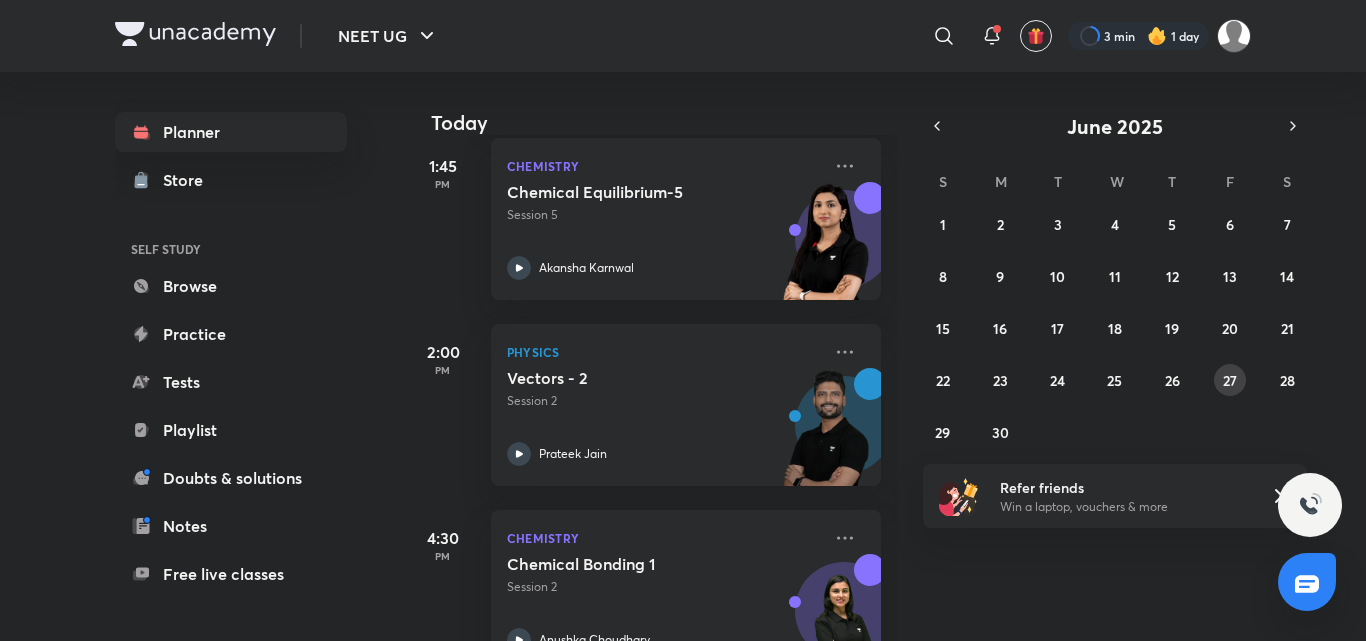 drag, startPoint x: 1230, startPoint y: 382, endPoint x: 1226, endPoint y: 370, distance: 12.649111 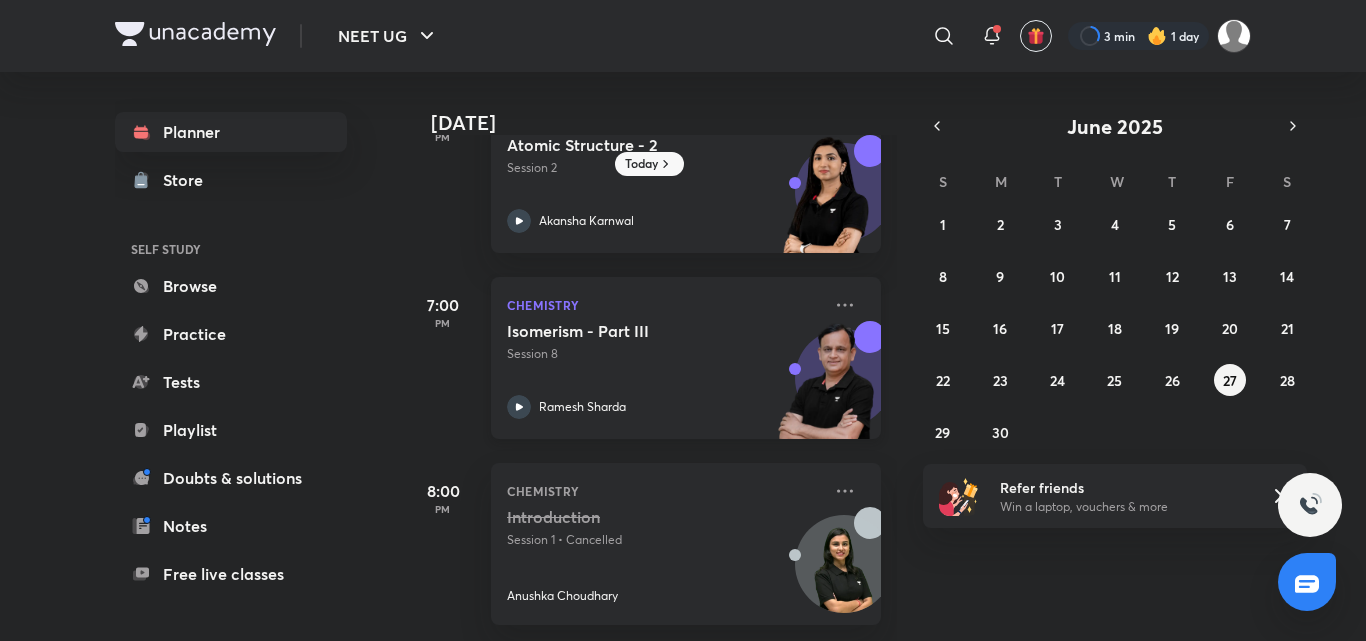 scroll, scrollTop: 642, scrollLeft: 0, axis: vertical 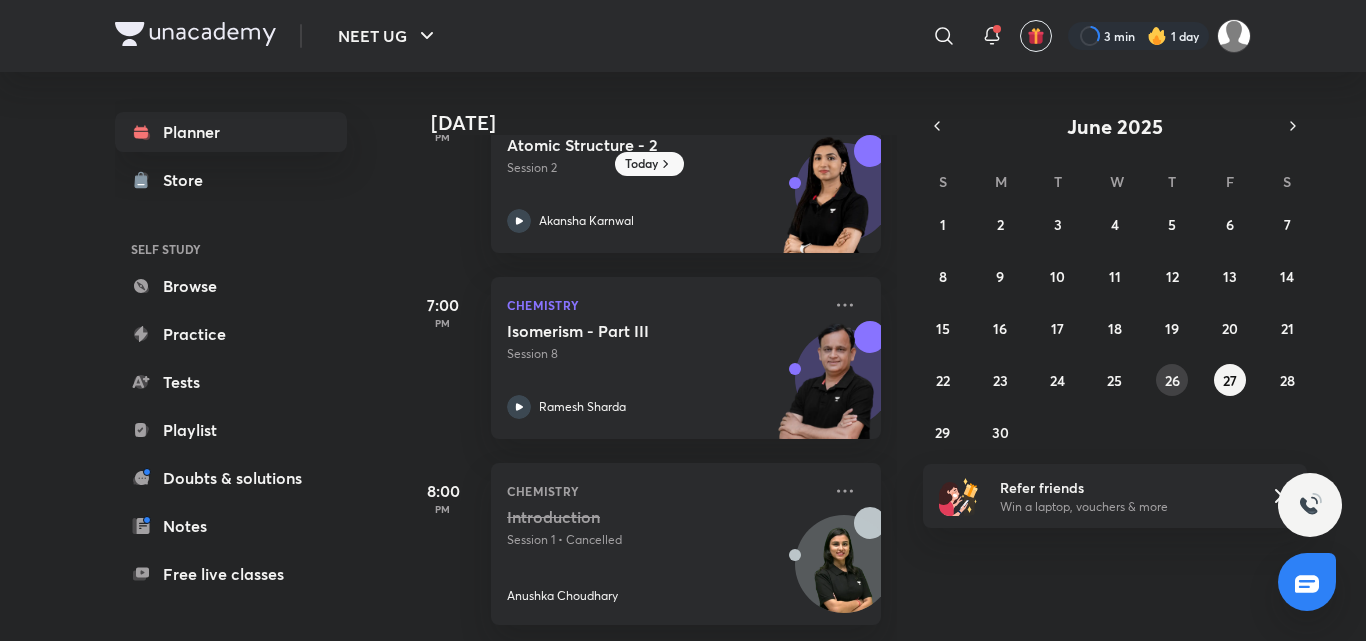 click on "26" at bounding box center (1172, 380) 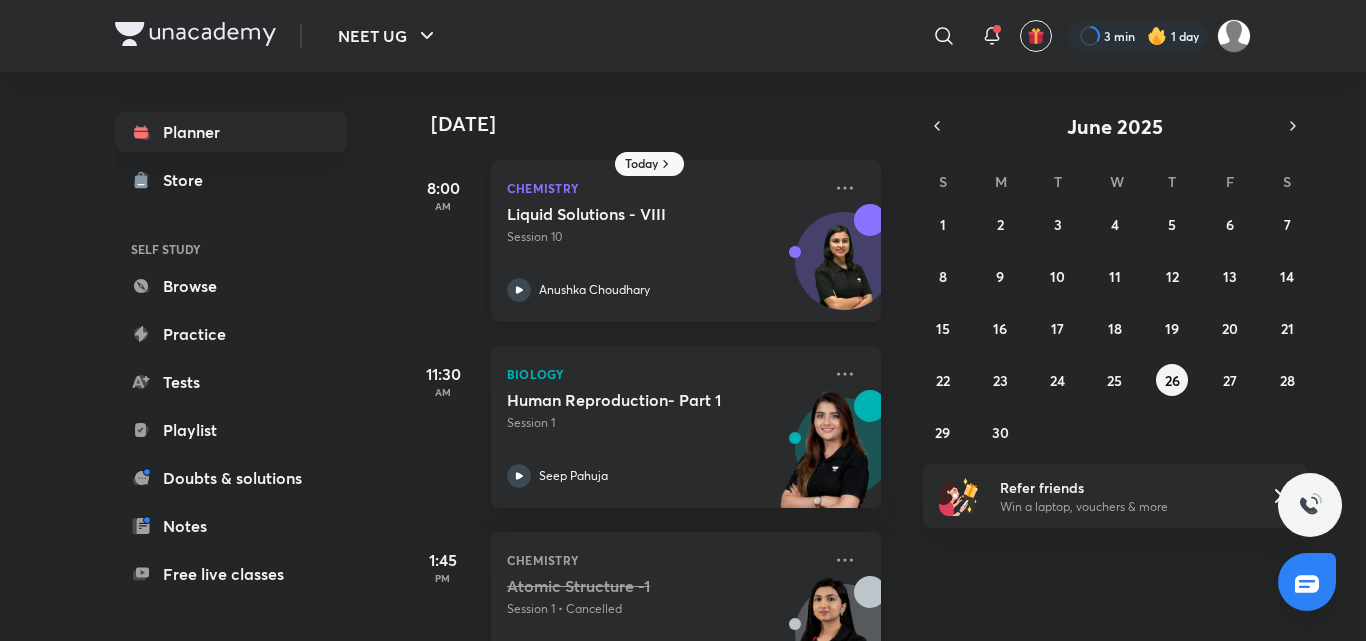 scroll, scrollTop: 84, scrollLeft: 0, axis: vertical 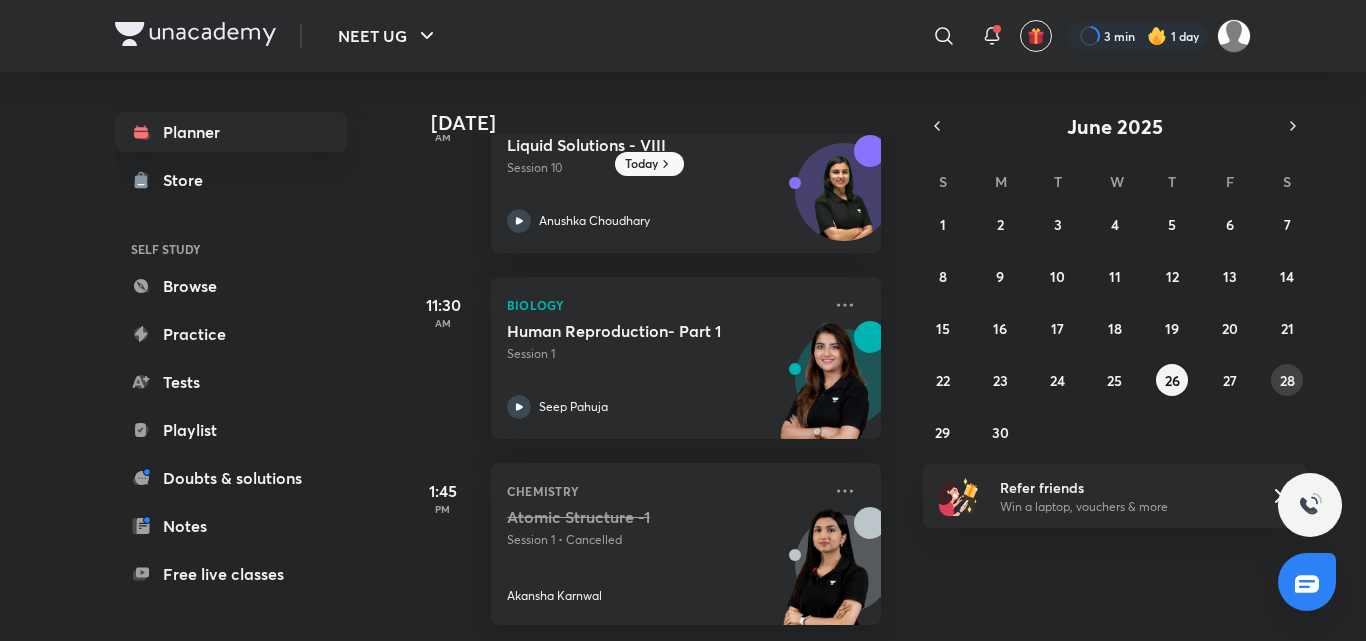 click on "28" at bounding box center (1287, 380) 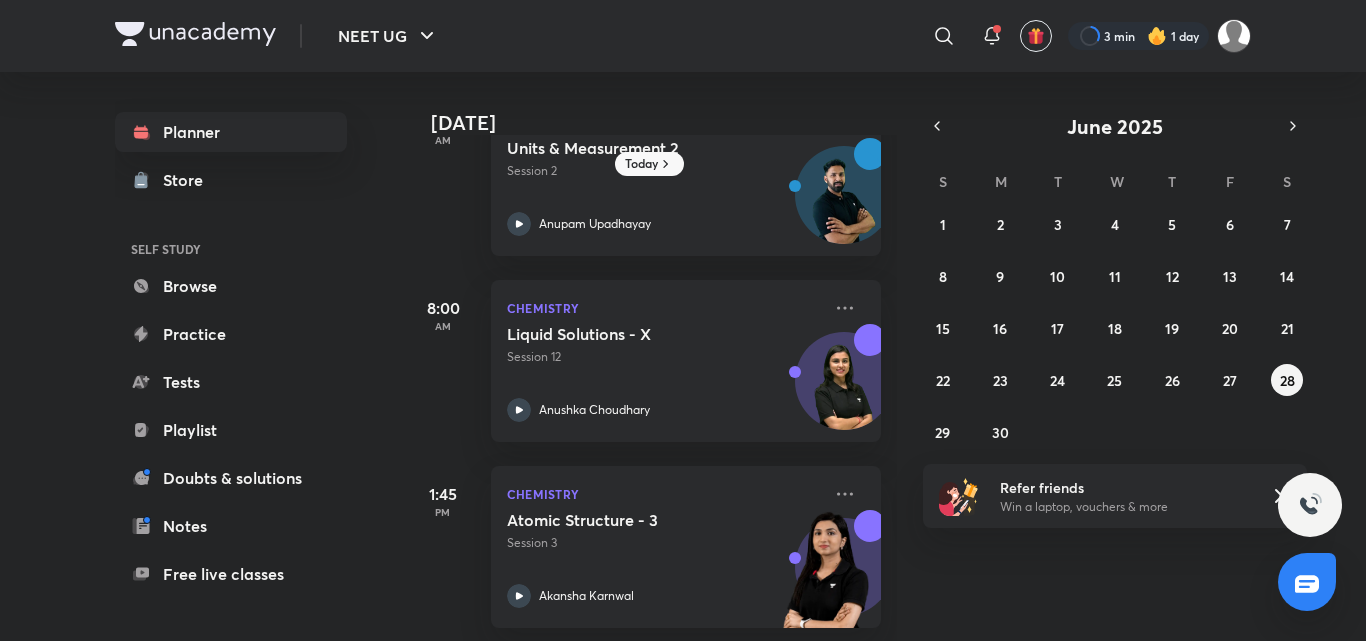 scroll, scrollTop: 84, scrollLeft: 0, axis: vertical 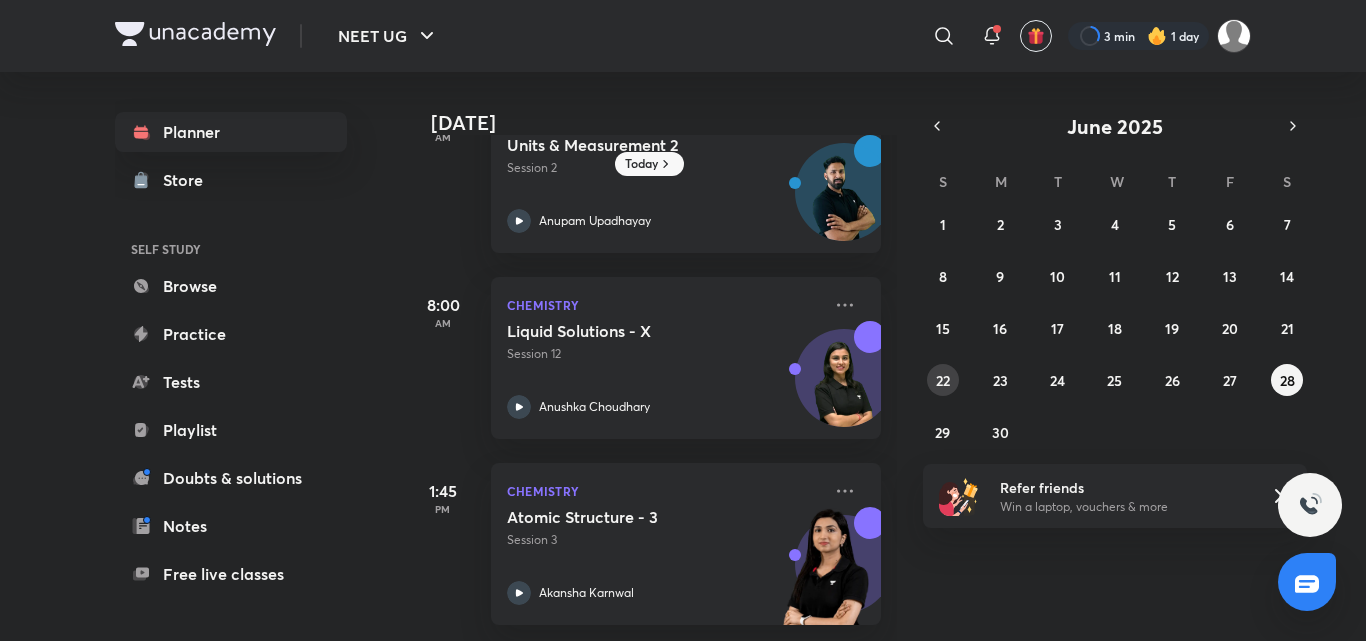 drag, startPoint x: 953, startPoint y: 384, endPoint x: 922, endPoint y: 386, distance: 31.06445 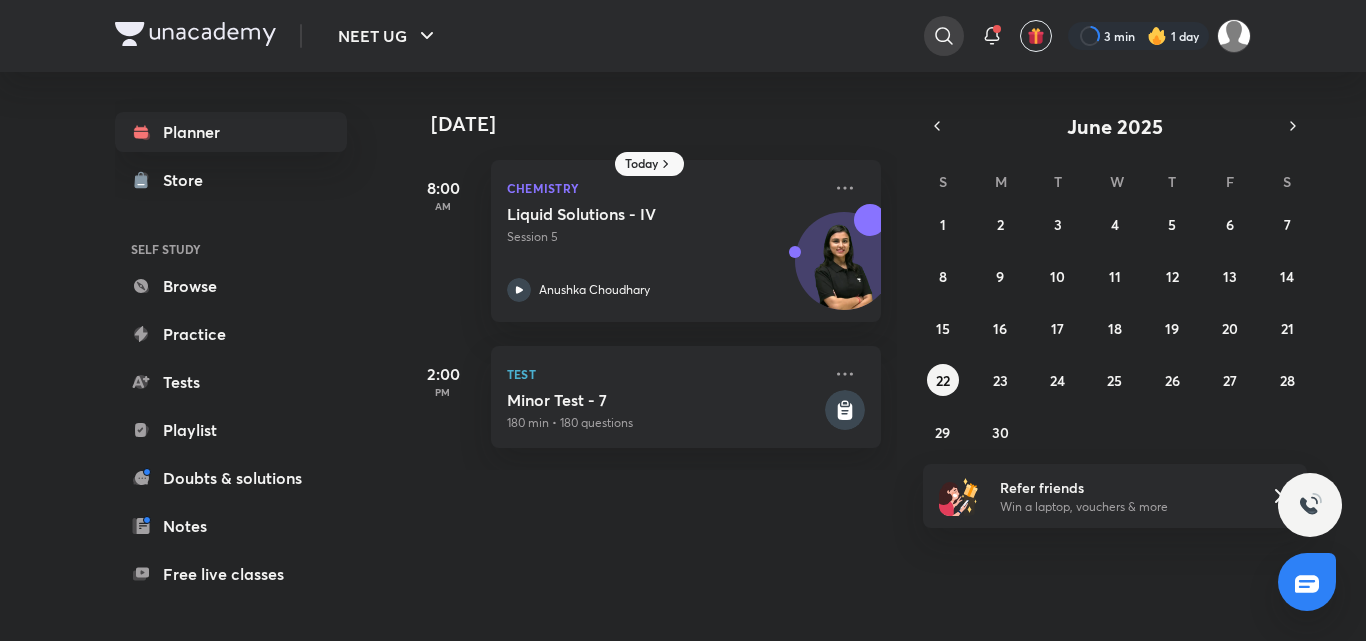 click 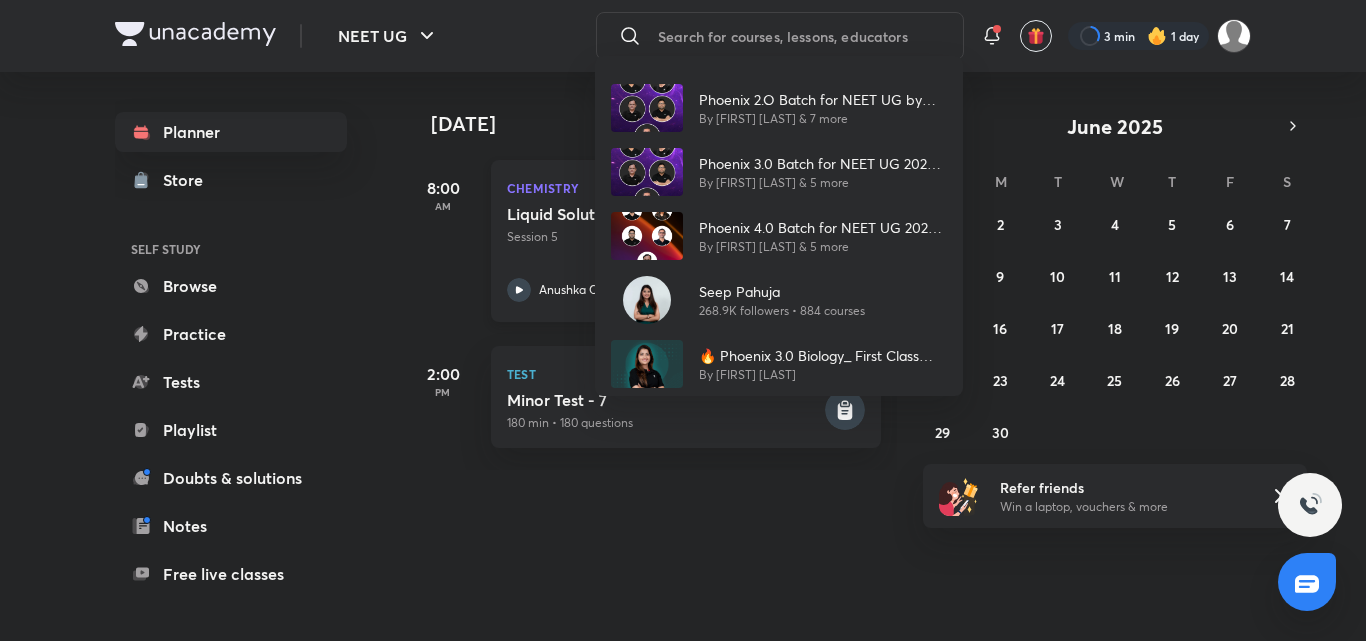 drag, startPoint x: 864, startPoint y: 165, endPoint x: 841, endPoint y: 161, distance: 23.345236 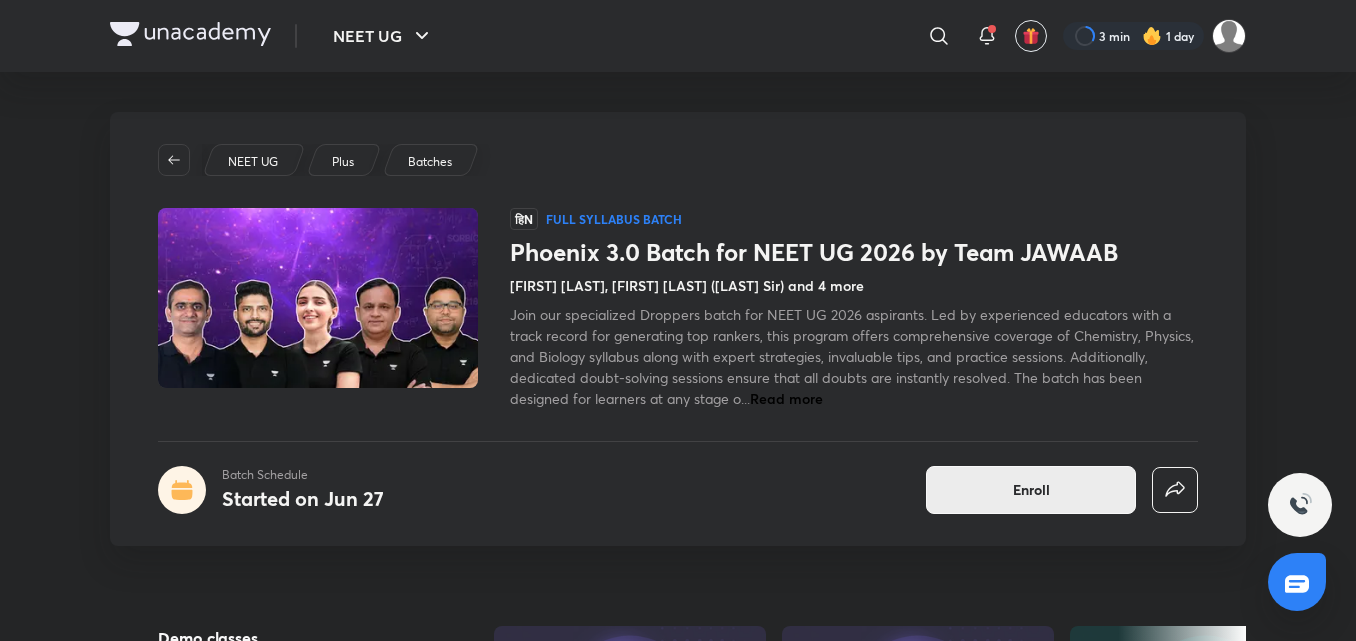 drag, startPoint x: 993, startPoint y: 497, endPoint x: 953, endPoint y: 441, distance: 68.8186 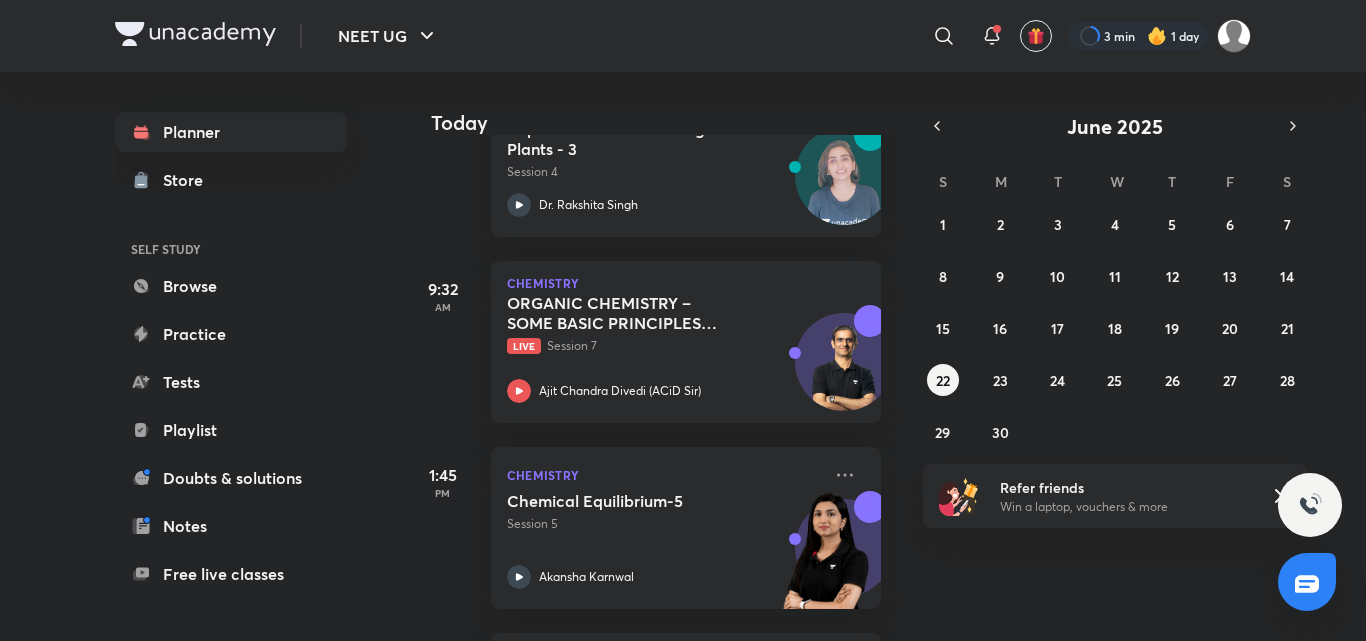 scroll, scrollTop: 0, scrollLeft: 0, axis: both 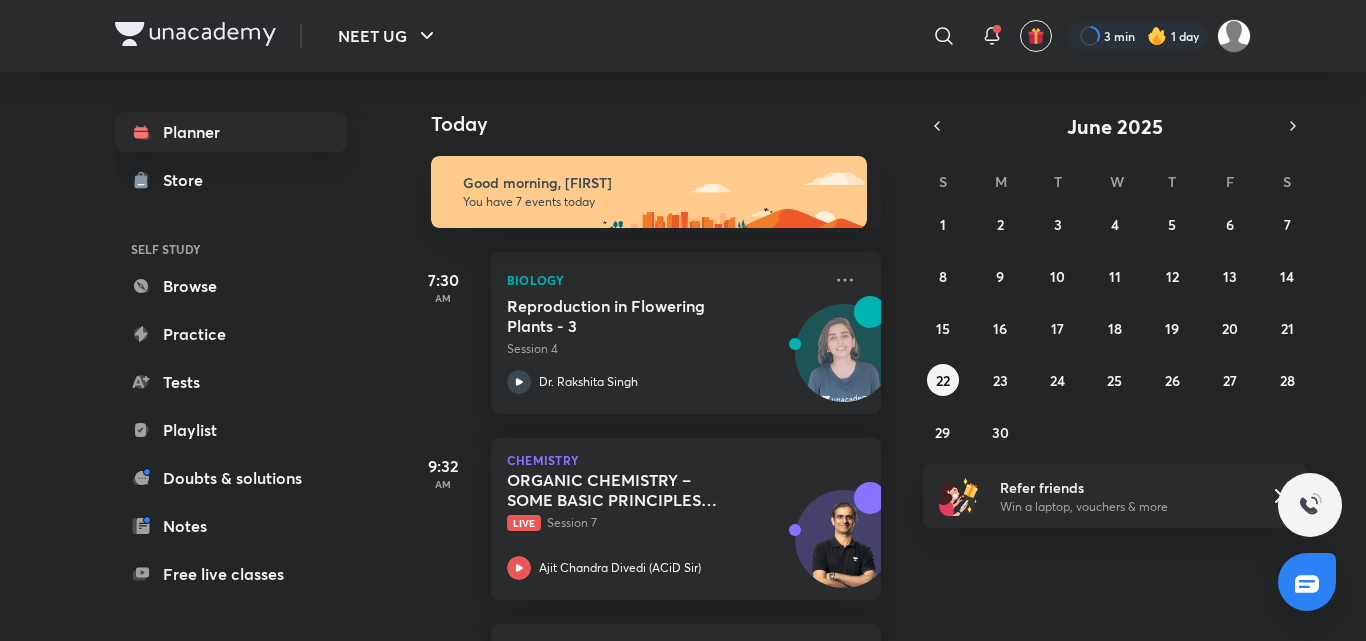 click on "1 2 3 4 5 6 7 8 9 10 11 12 13 14 15 16 17 18 19 20 21 22 23 24 25 26 27 28 29 30 1 2 3 4 5" at bounding box center (1115, 328) 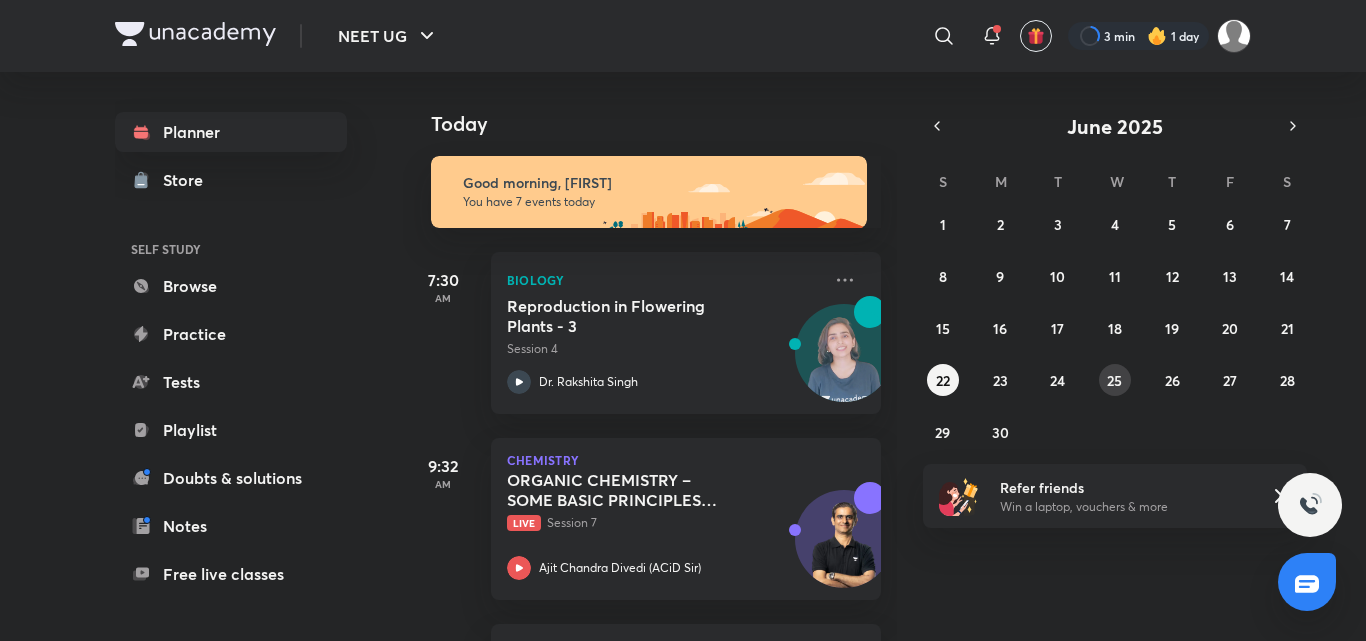 click on "25" at bounding box center (1114, 380) 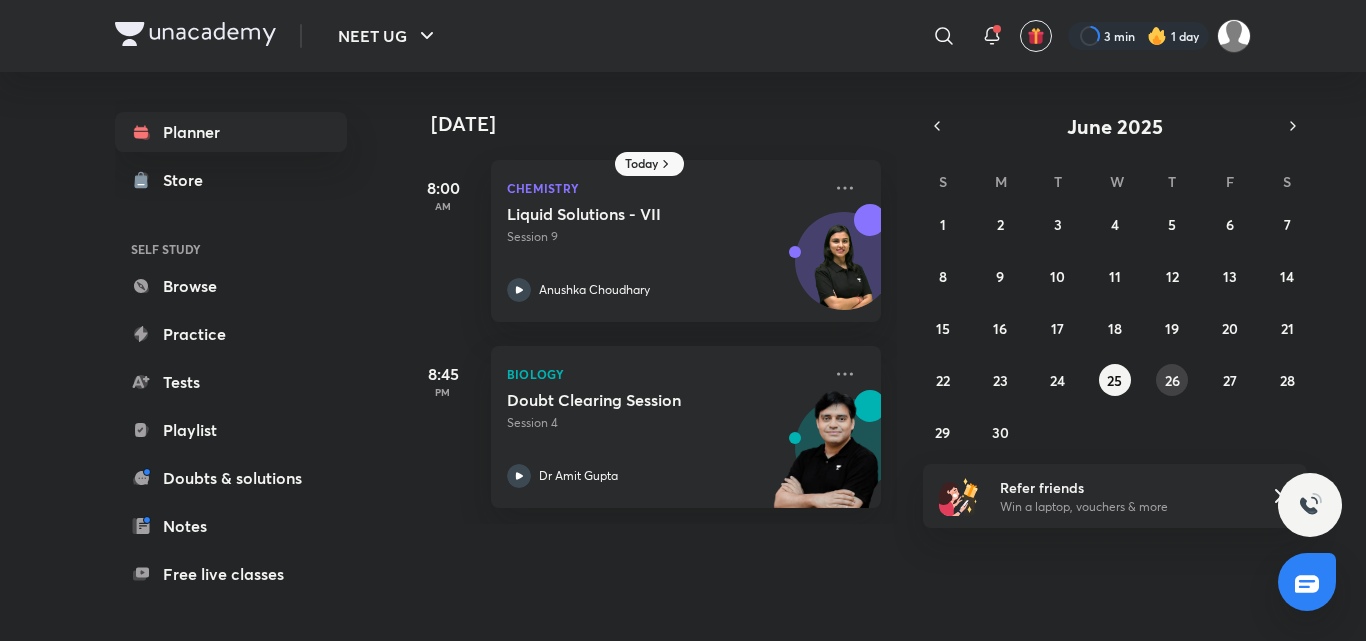 click on "26" at bounding box center [1172, 380] 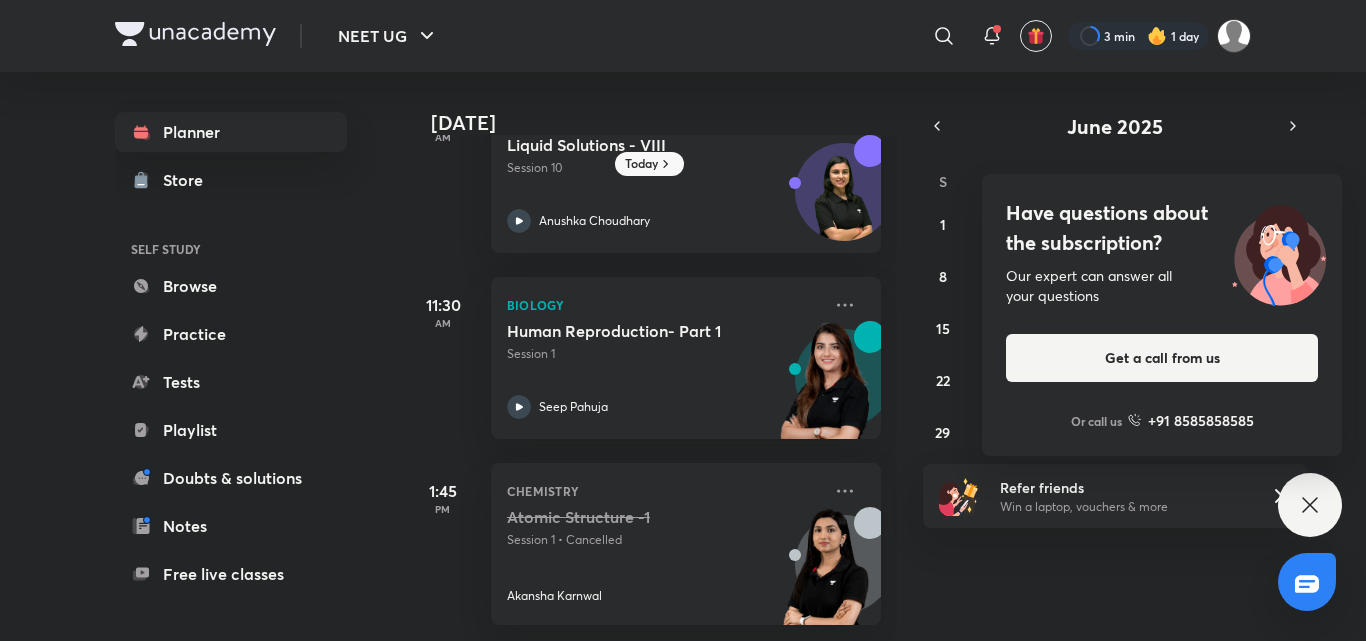 scroll, scrollTop: 84, scrollLeft: 0, axis: vertical 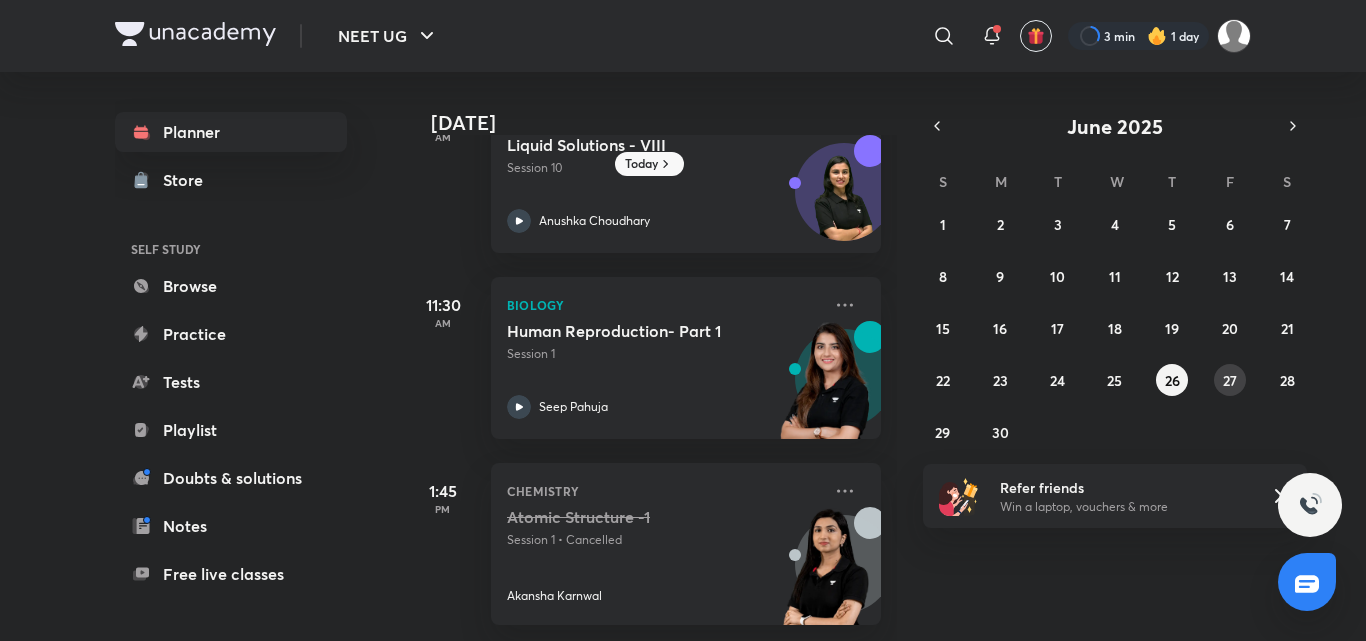 click on "27" at bounding box center (1230, 380) 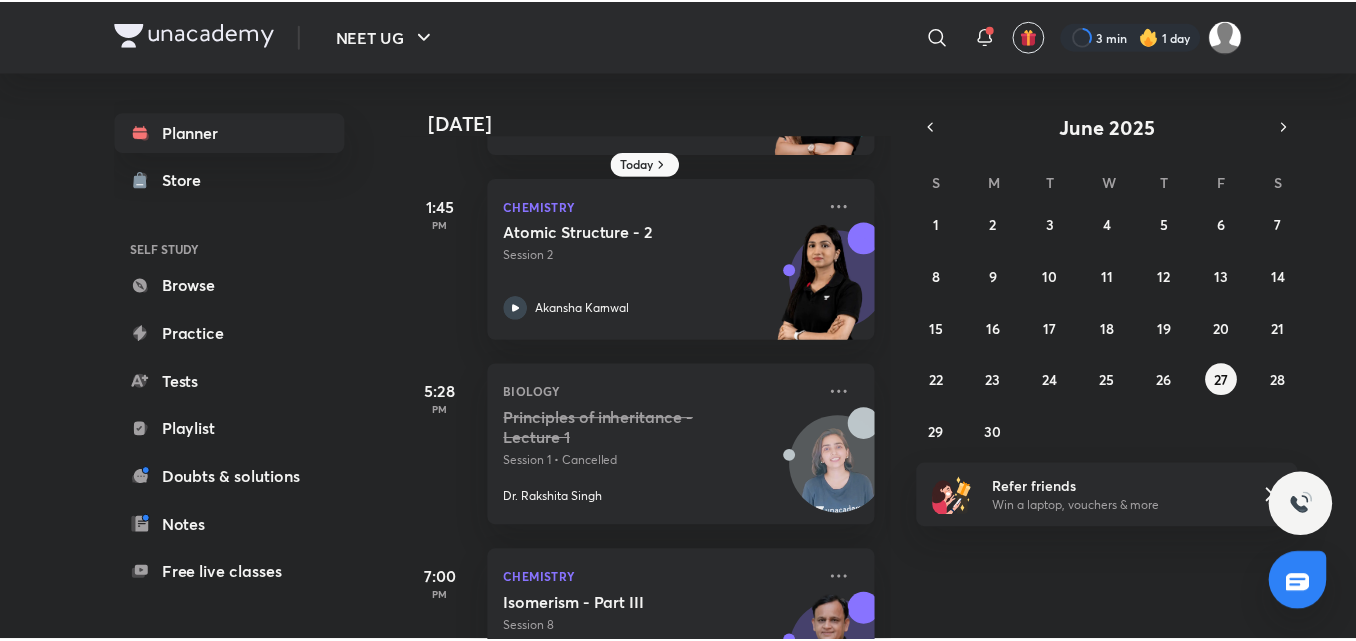 scroll, scrollTop: 714, scrollLeft: 0, axis: vertical 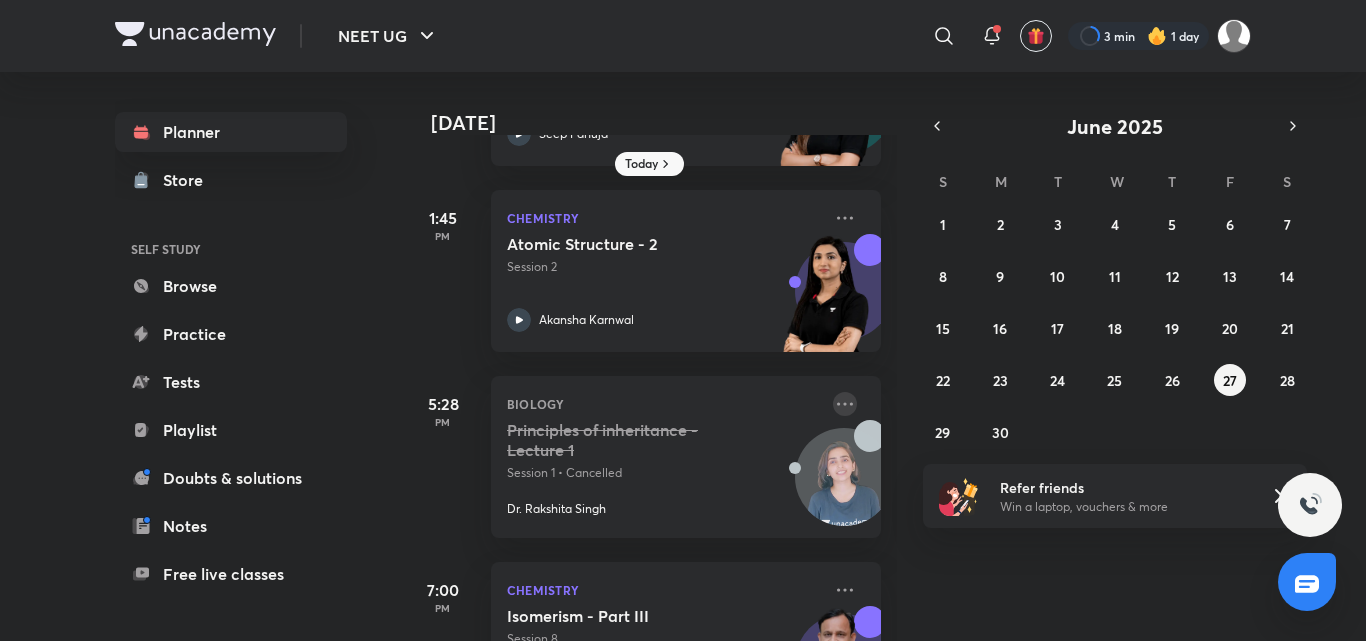 click 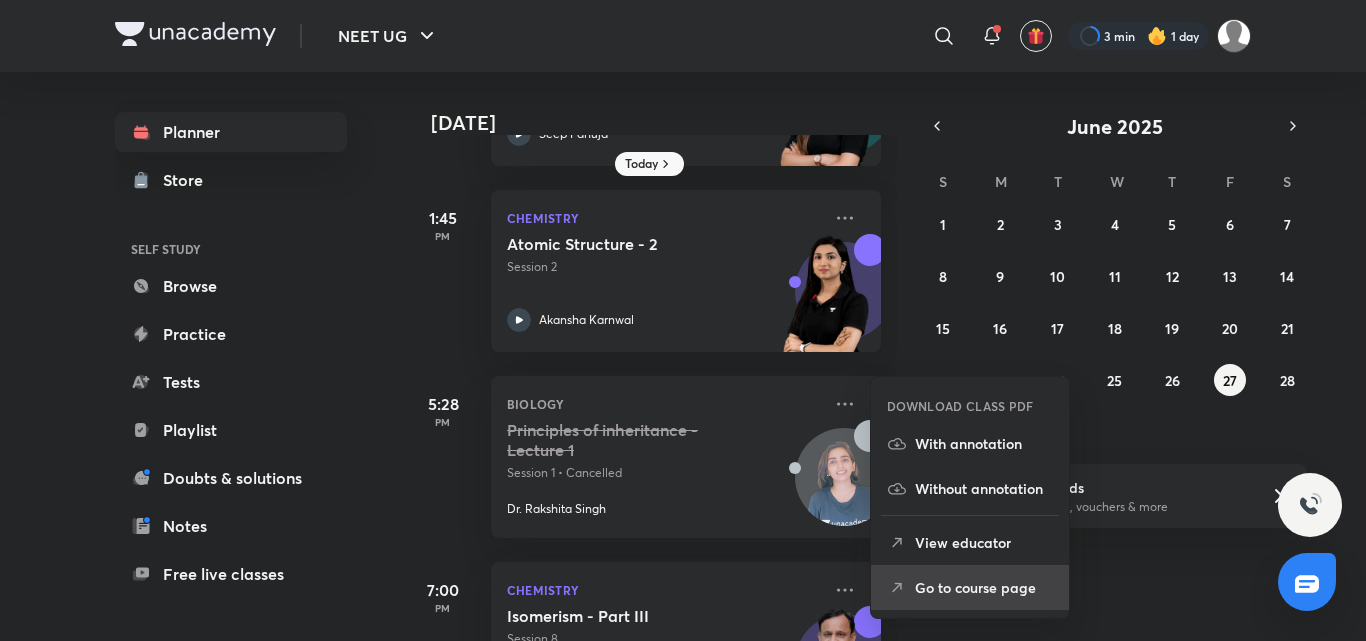 drag, startPoint x: 947, startPoint y: 575, endPoint x: 951, endPoint y: 585, distance: 10.770329 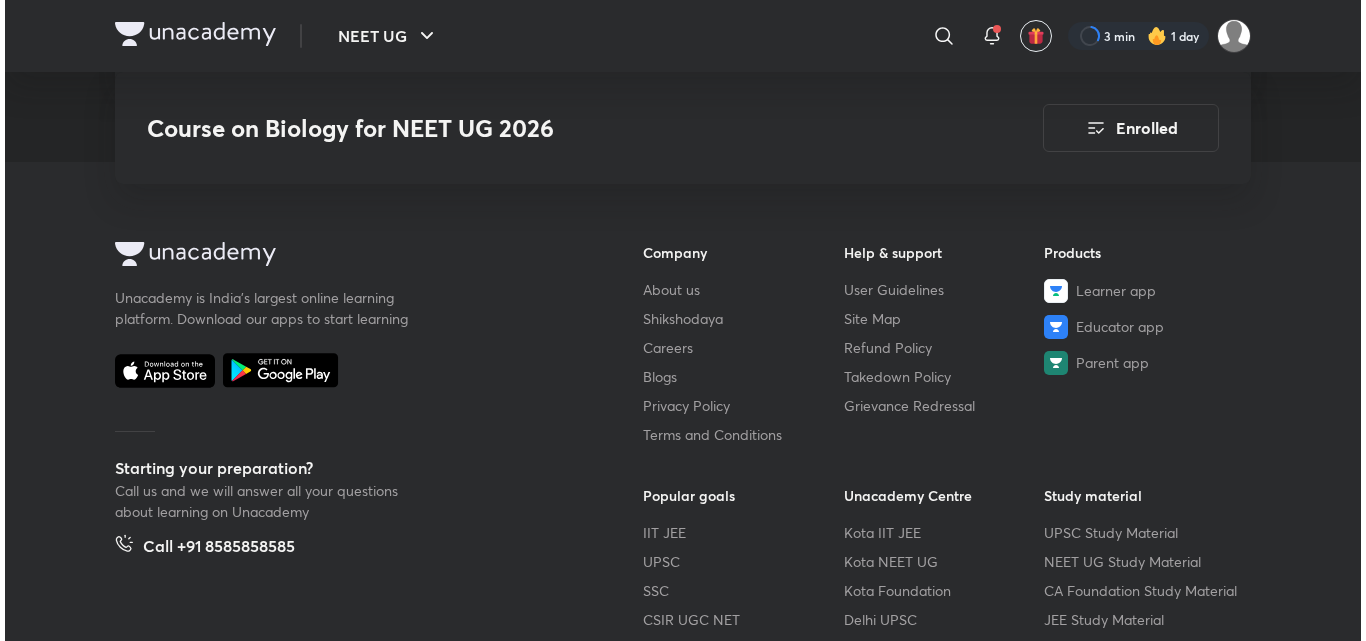 scroll, scrollTop: 5387, scrollLeft: 0, axis: vertical 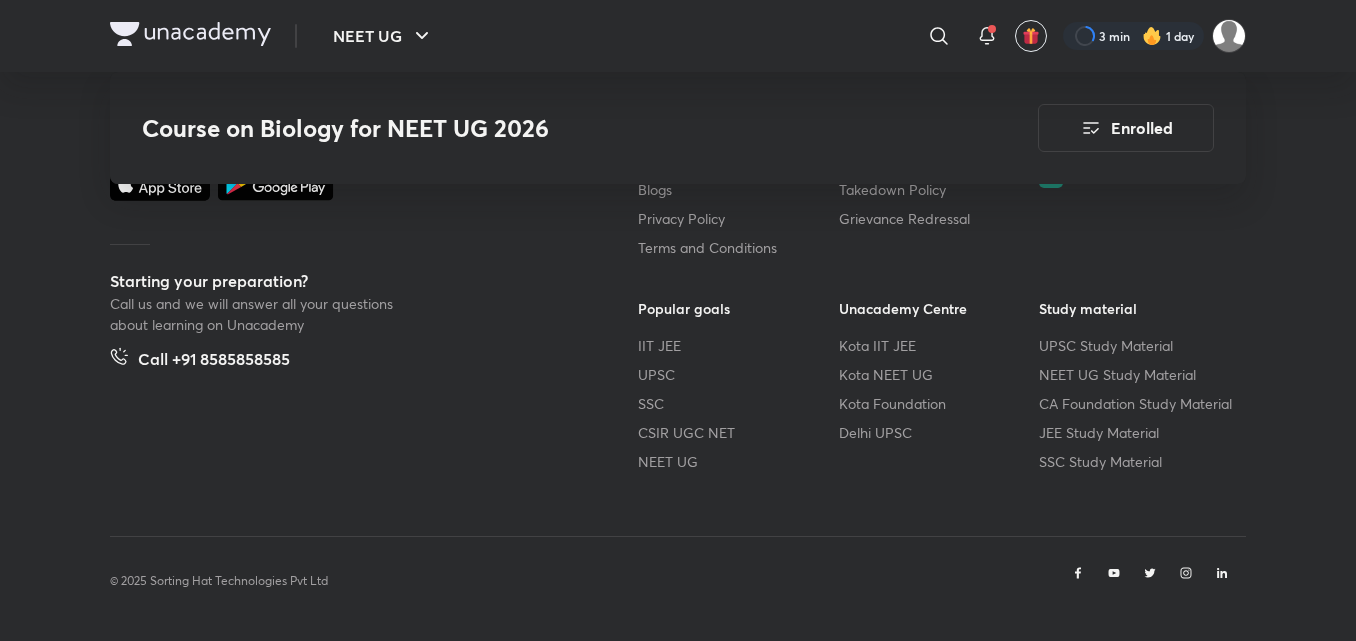 drag, startPoint x: 933, startPoint y: 32, endPoint x: 943, endPoint y: 38, distance: 11.661903 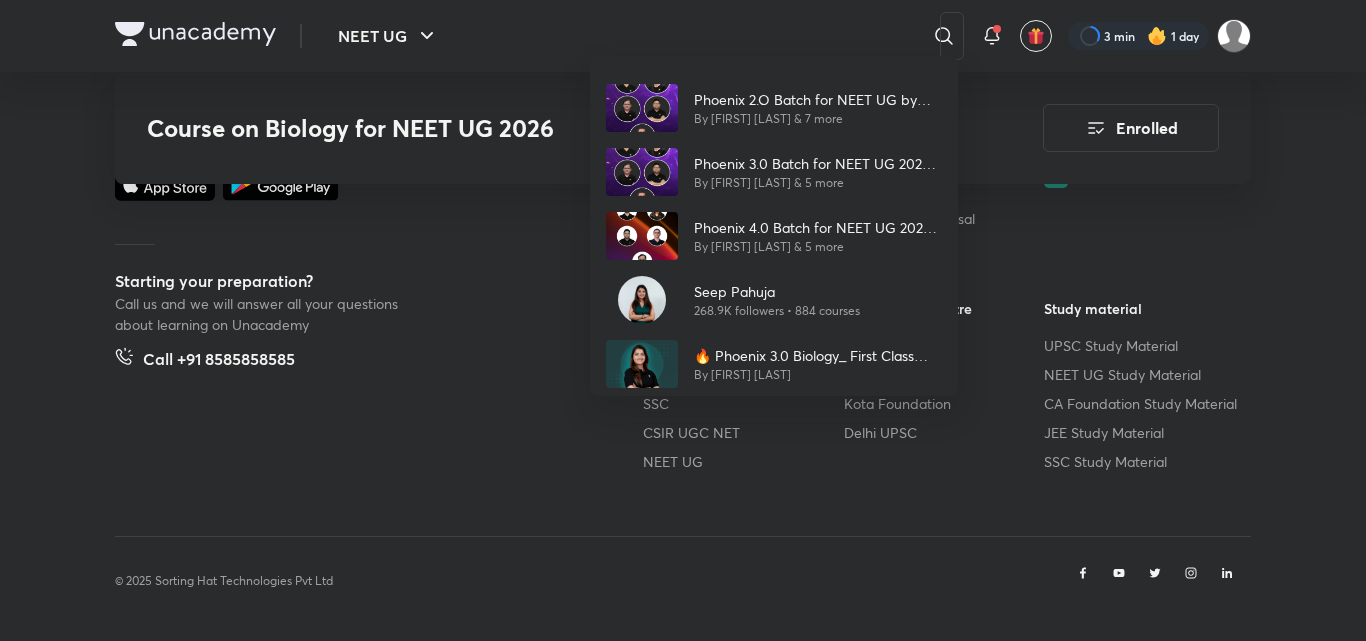 click on "Phoenix 2.O Batch for NEET UG by Team JAWAAB By [FIRST] [LAST] & 7 more Phoenix 3.0 Batch for NEET UG 2026 by Team JAWAAB By [FIRST] [LAST] & 5 more Phoenix 4.0 Batch for NEET UG 2026 by Team JAWAAB By [FIRST] [LAST] & 5 more [FIRST] [LAST] 268.9K followers • 884 courses 🔥 Phoenix 3.0 Biology_ First Class FREE! Human Reproduction – Part 1 • [FIRST] [LAST] #neet2026 By [FIRST] [LAST]" at bounding box center (683, 320) 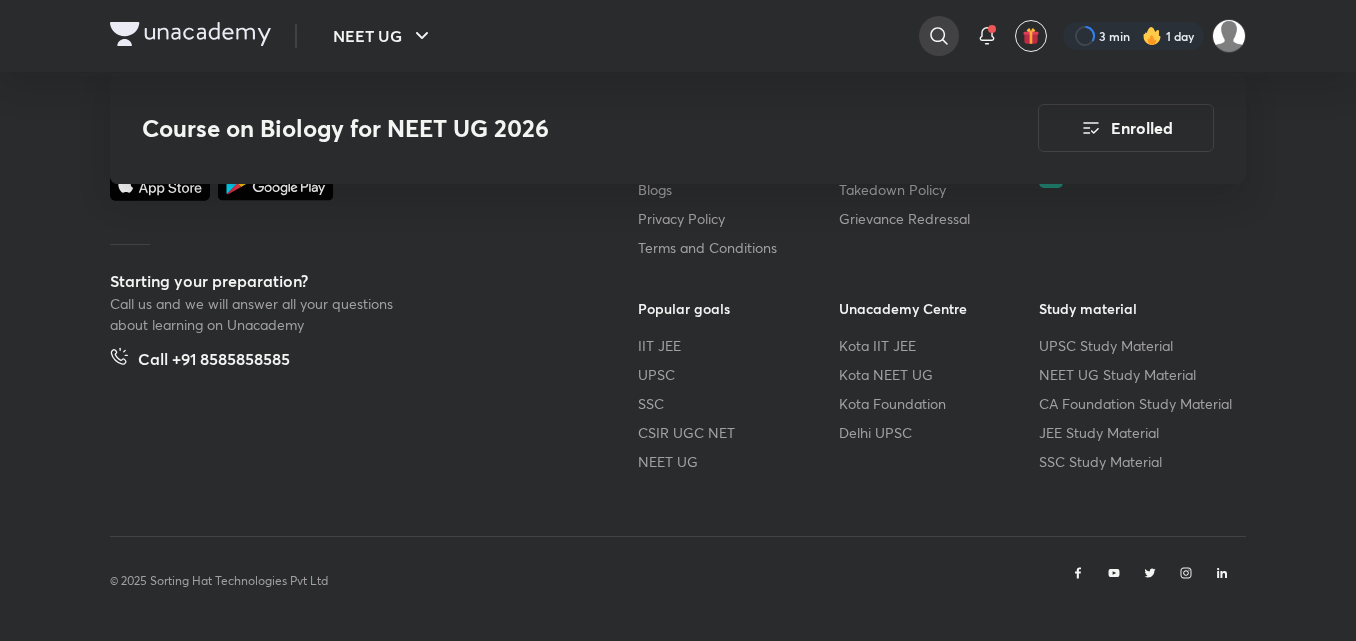 click at bounding box center [939, 36] 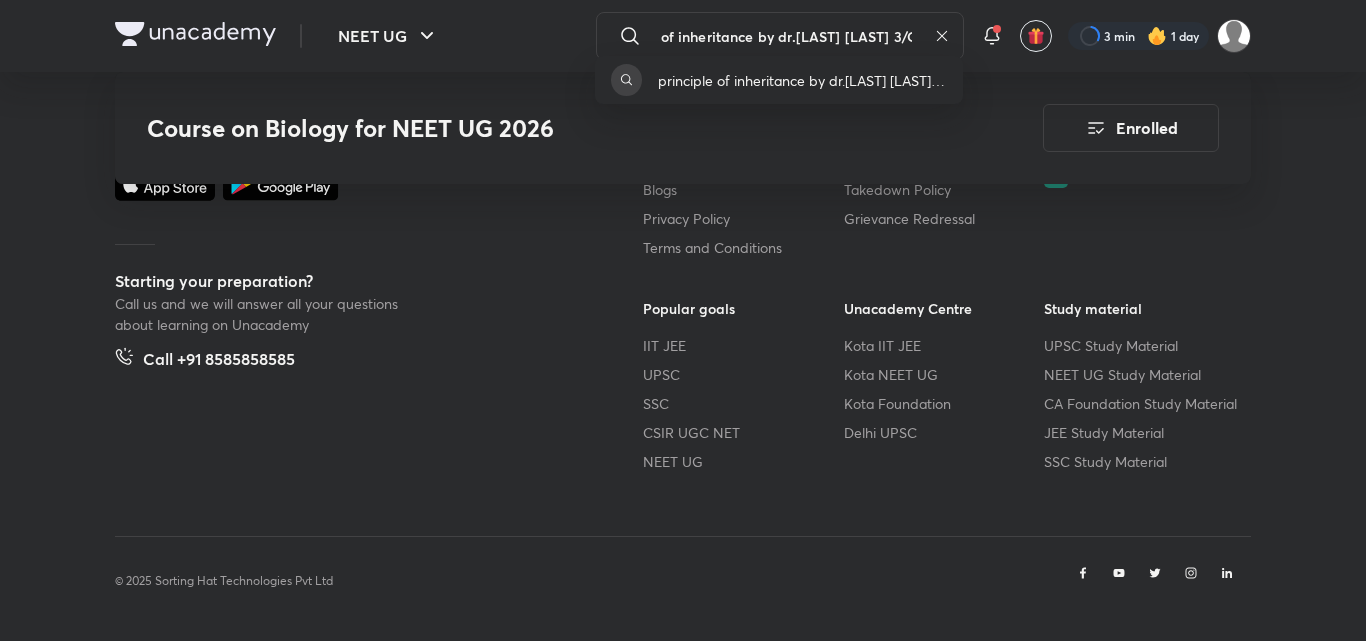 scroll, scrollTop: 0, scrollLeft: 0, axis: both 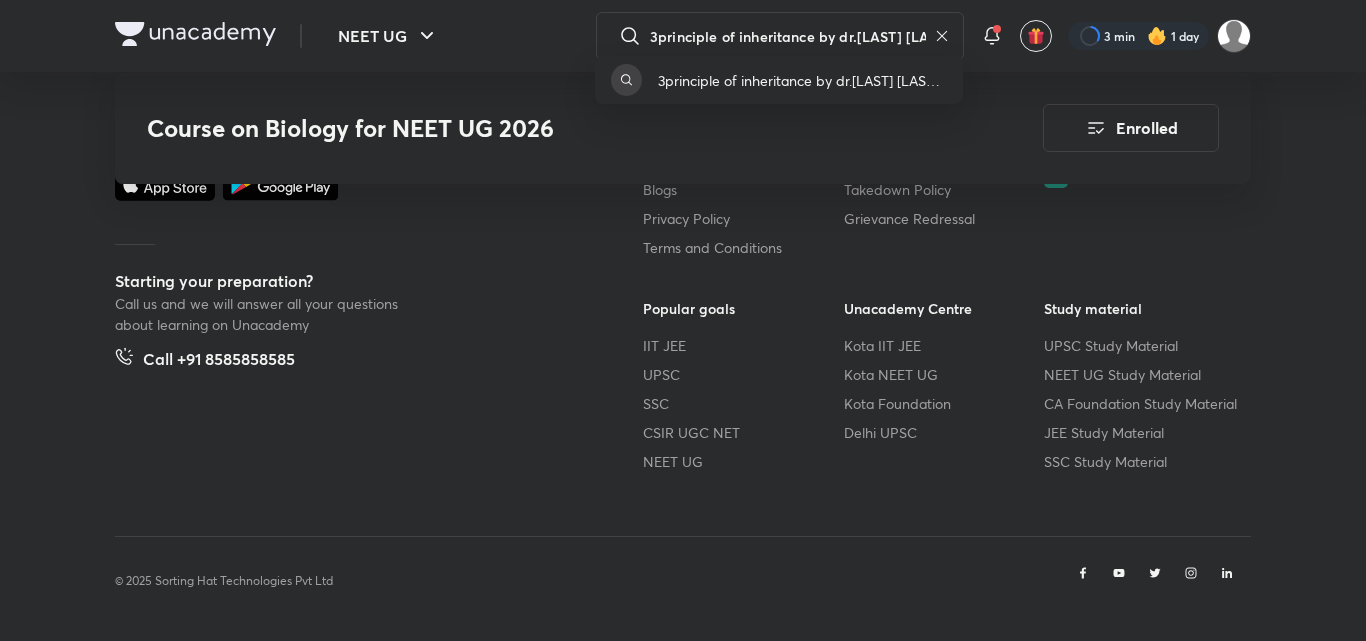 click on "3principle of inheritance by dr.[LAST] [LAST] 3/o" at bounding box center (683, 320) 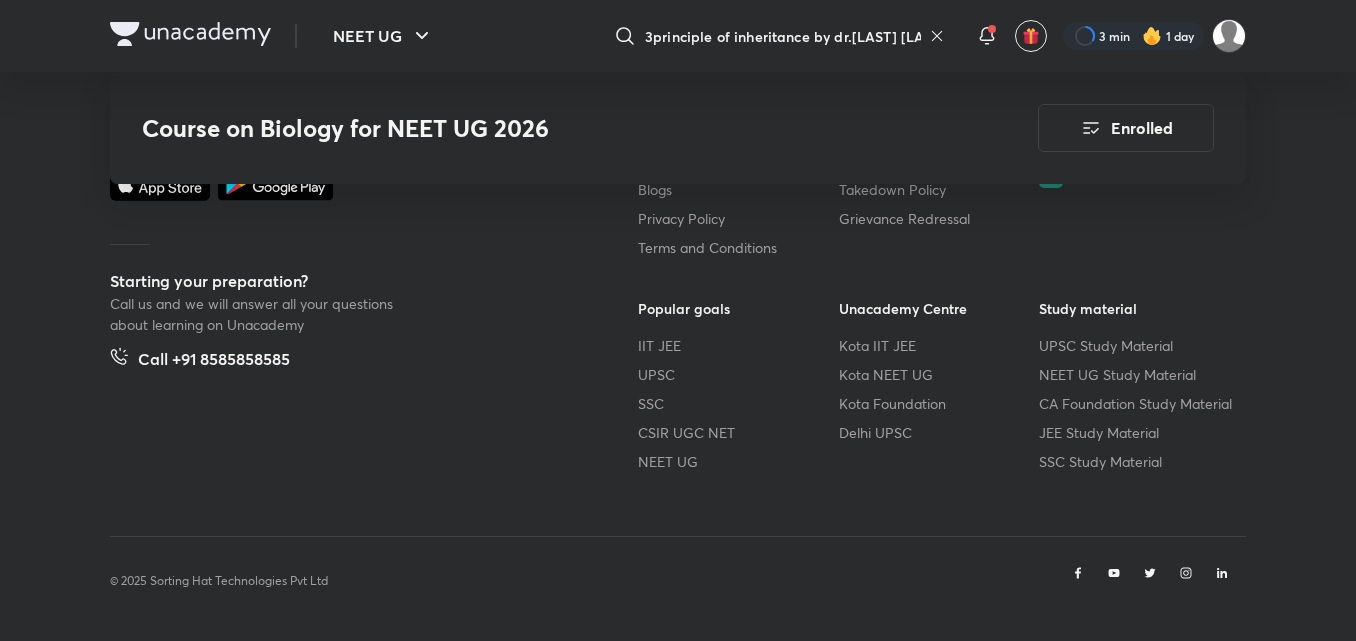 click on "3principle of inheritance by dr.[LAST] [LAST] 3/O" at bounding box center [775, 36] 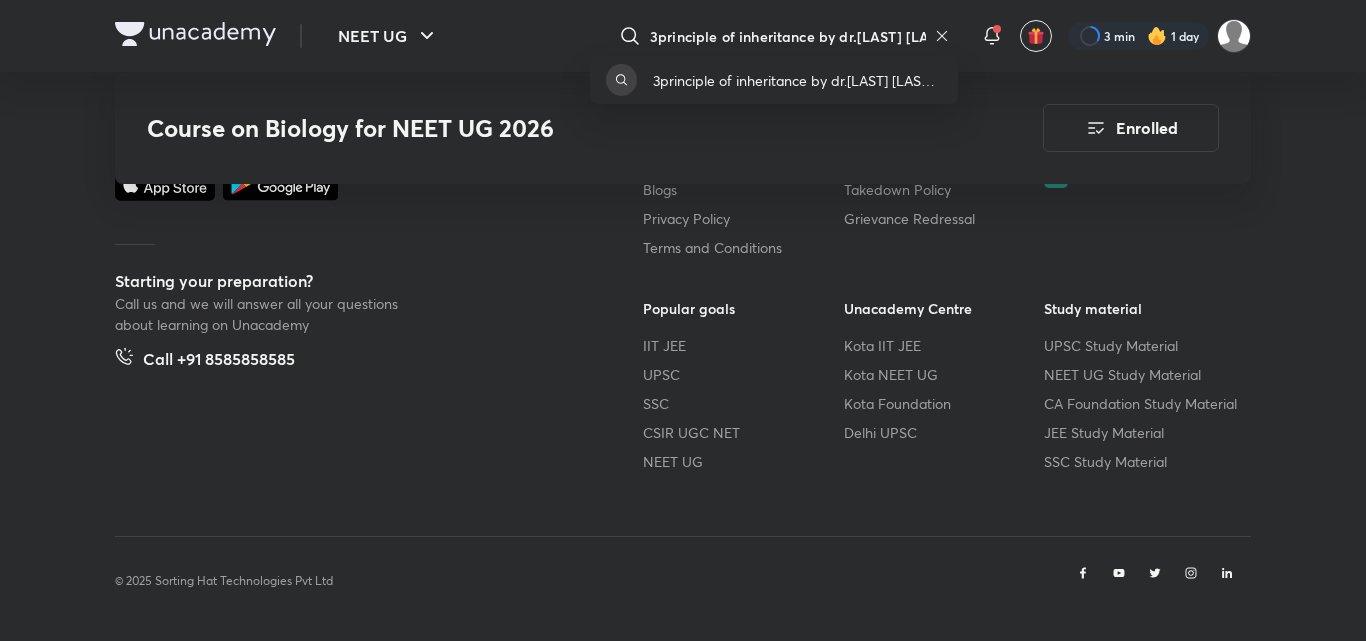 click on "3principle of inheritance by dr.[LAST] [LAST] 3/o" at bounding box center (683, 320) 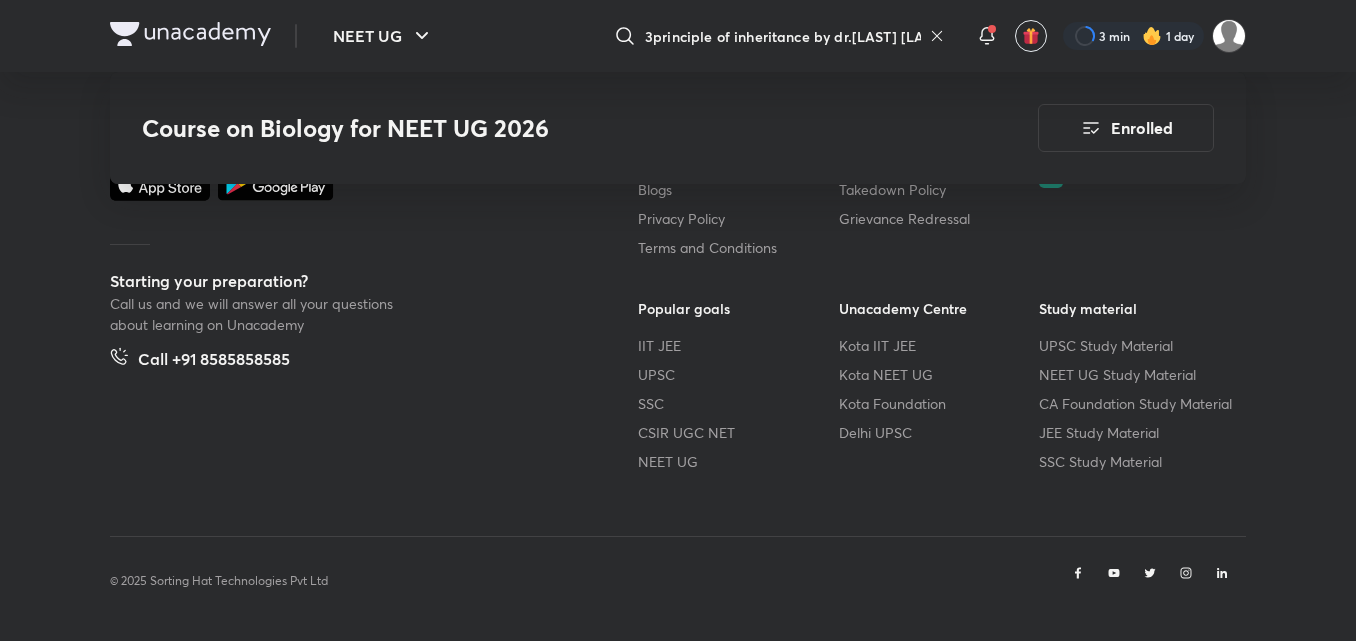 click on "3principle of inheritance by dr.[LAST] [LAST] 3/O" at bounding box center [783, 36] 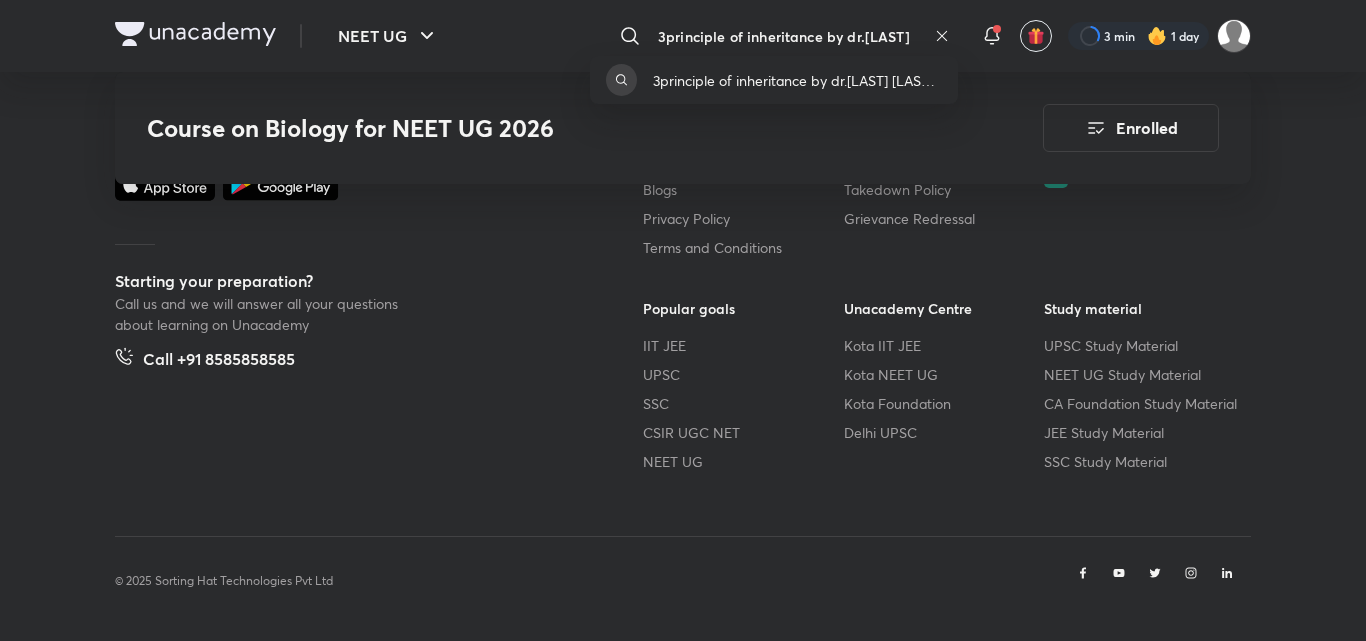 scroll, scrollTop: 0, scrollLeft: 32, axis: horizontal 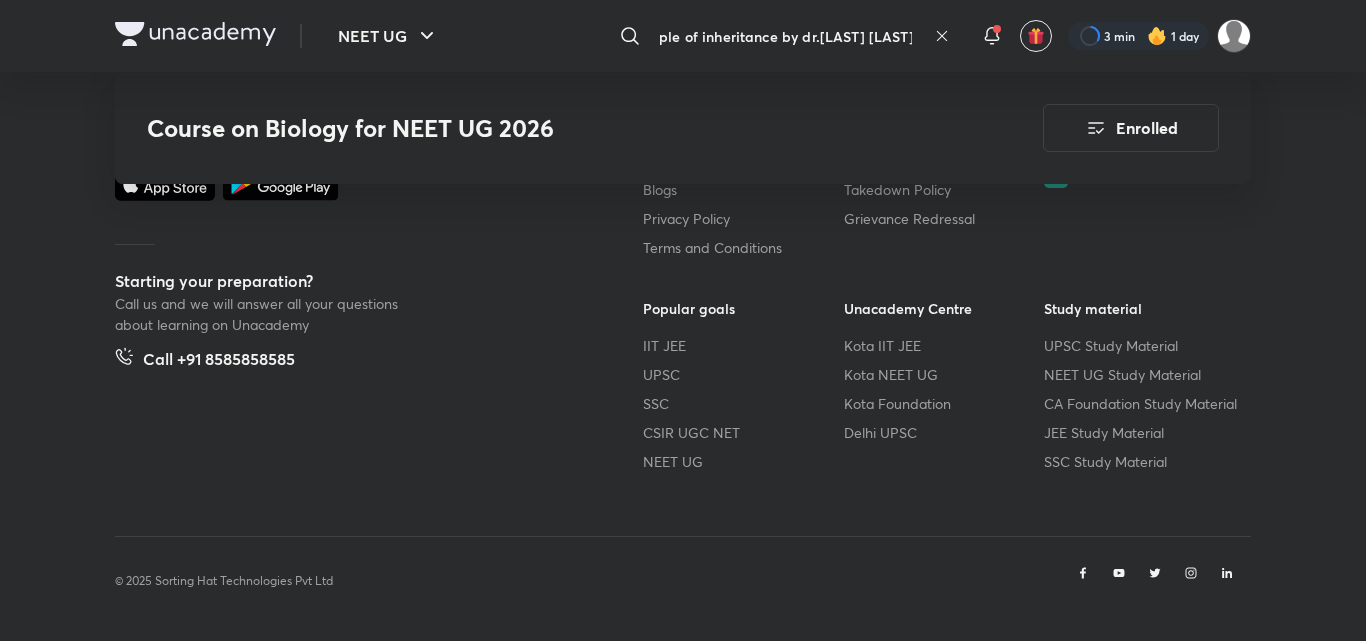 type on "3principle of inheritance by dr.[LAST] [LAST] ing 3/O" 